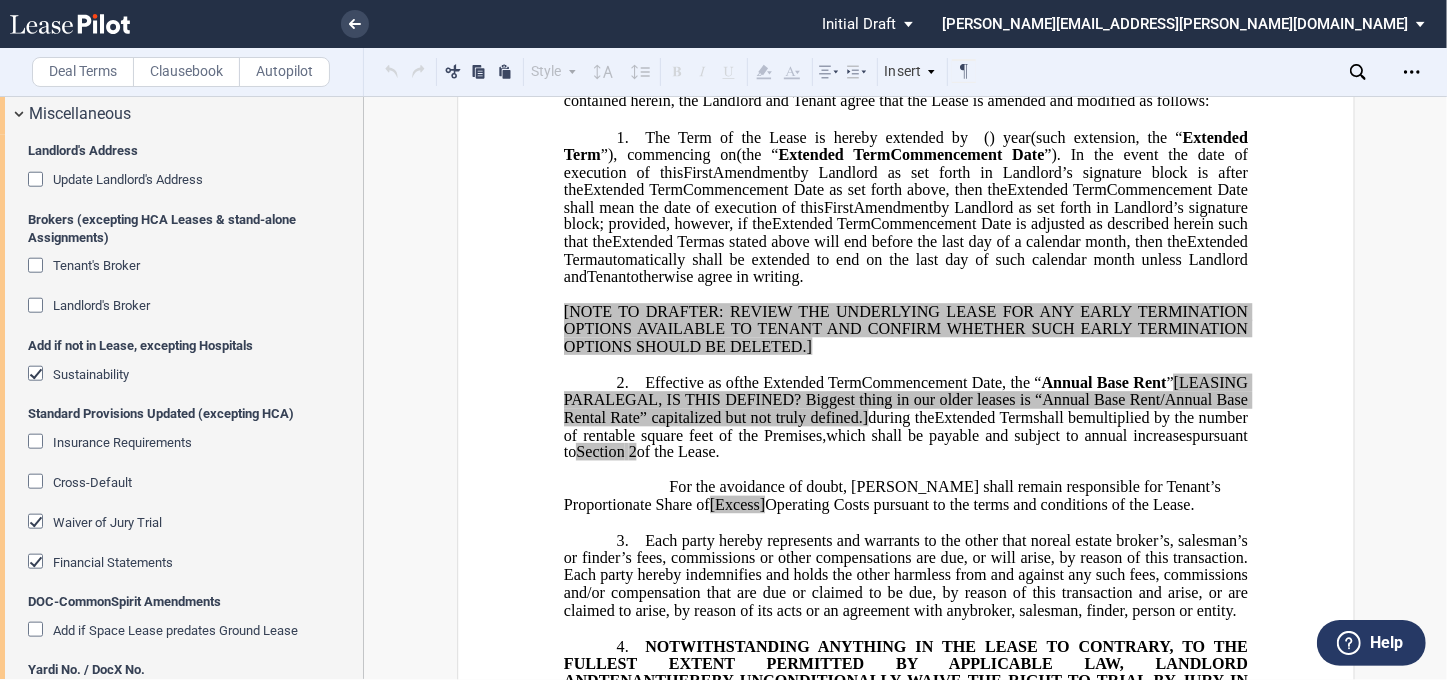 scroll, scrollTop: 1505, scrollLeft: 0, axis: vertical 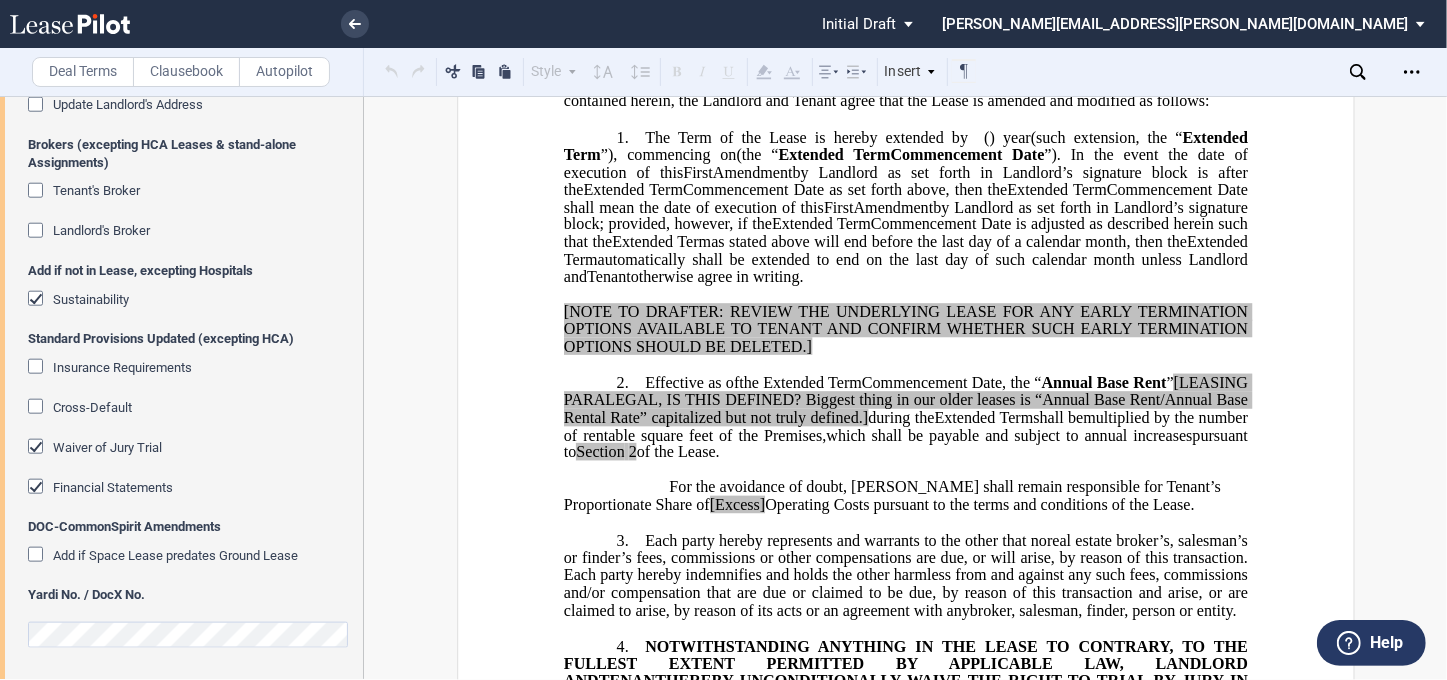 click 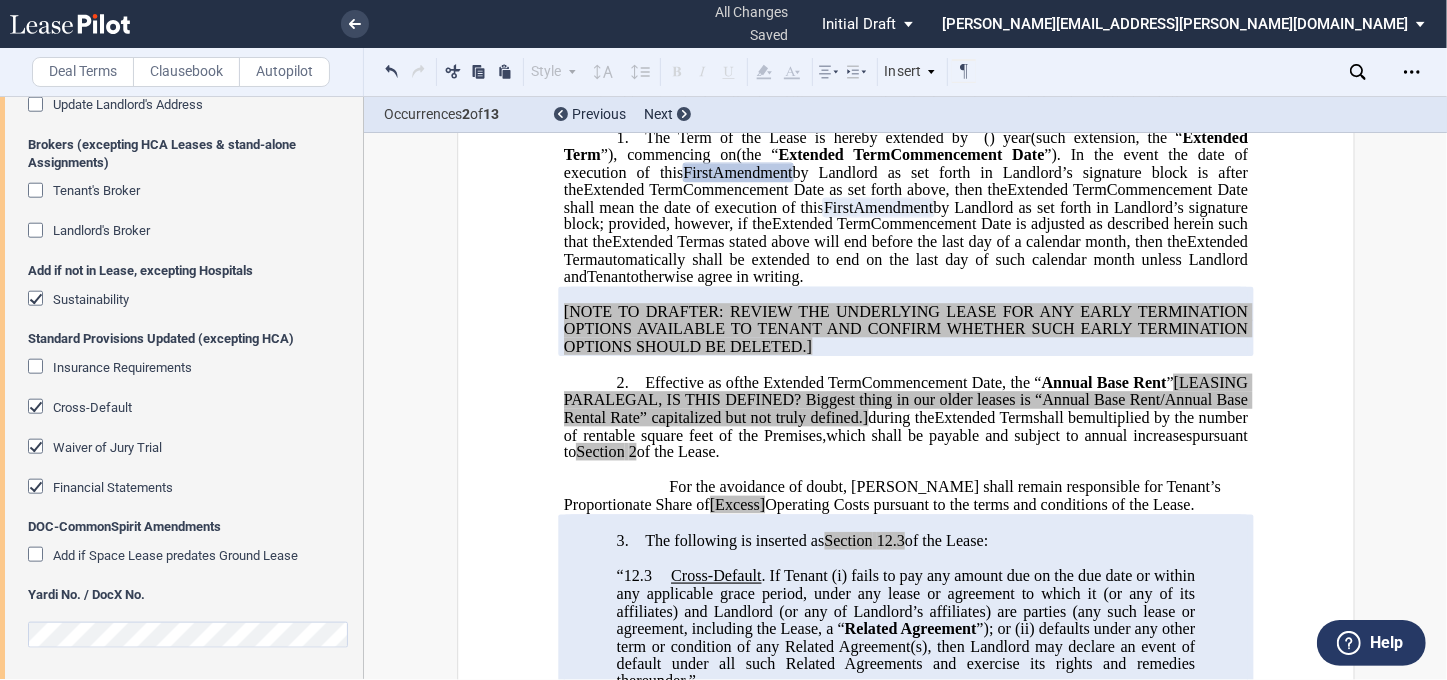 click 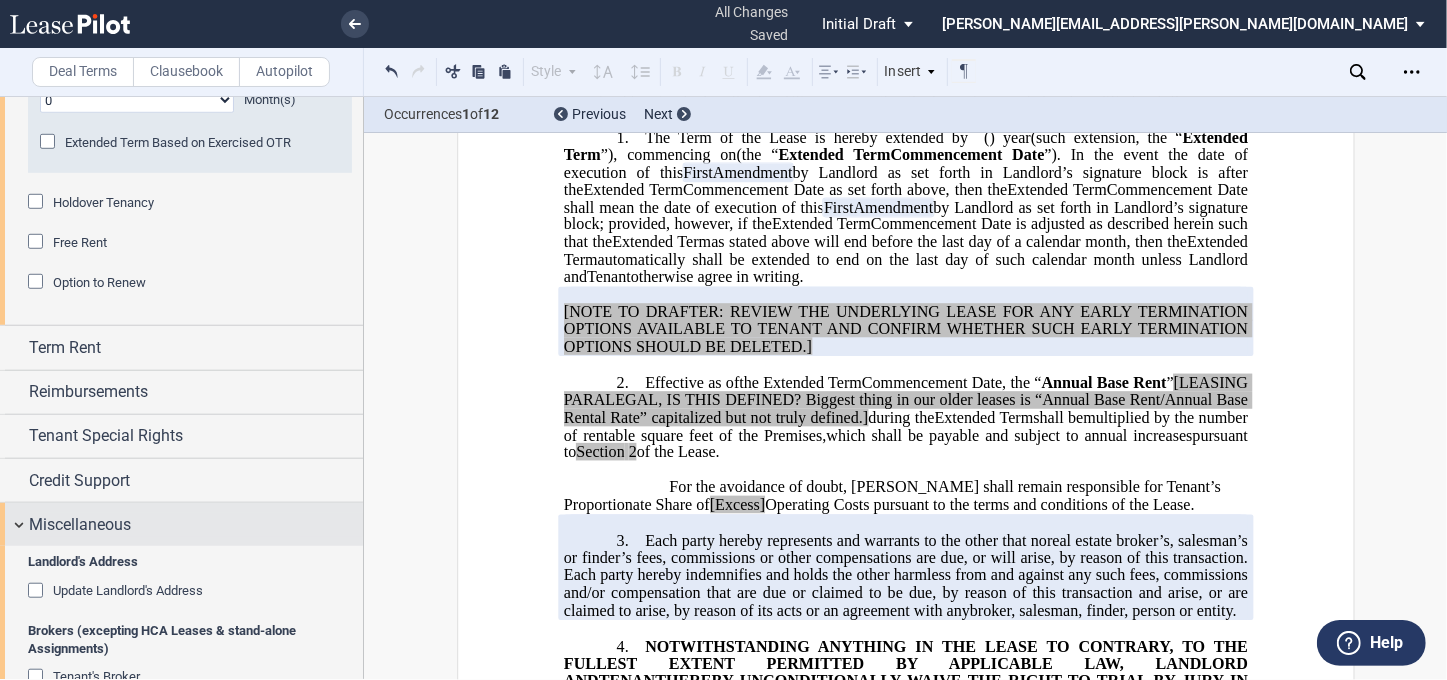 scroll, scrollTop: 1090, scrollLeft: 0, axis: vertical 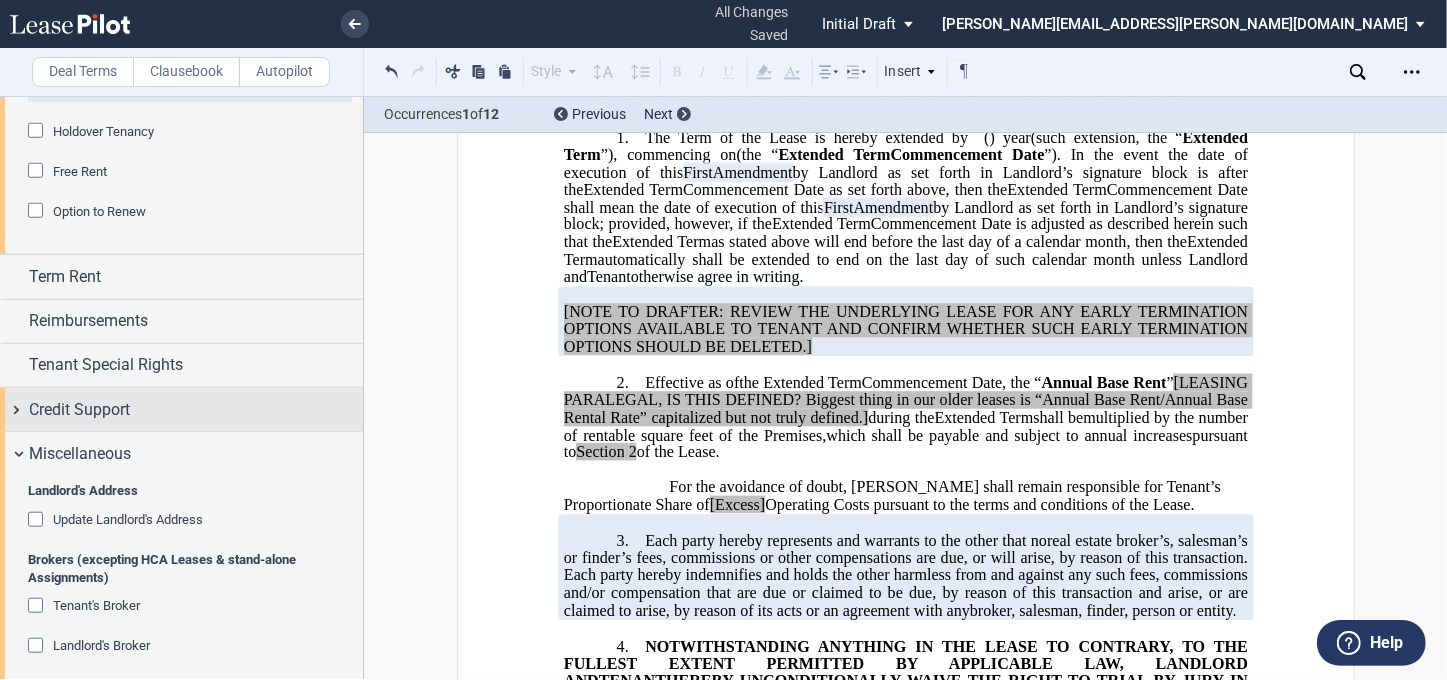 click on "Credit Support" at bounding box center (181, 409) 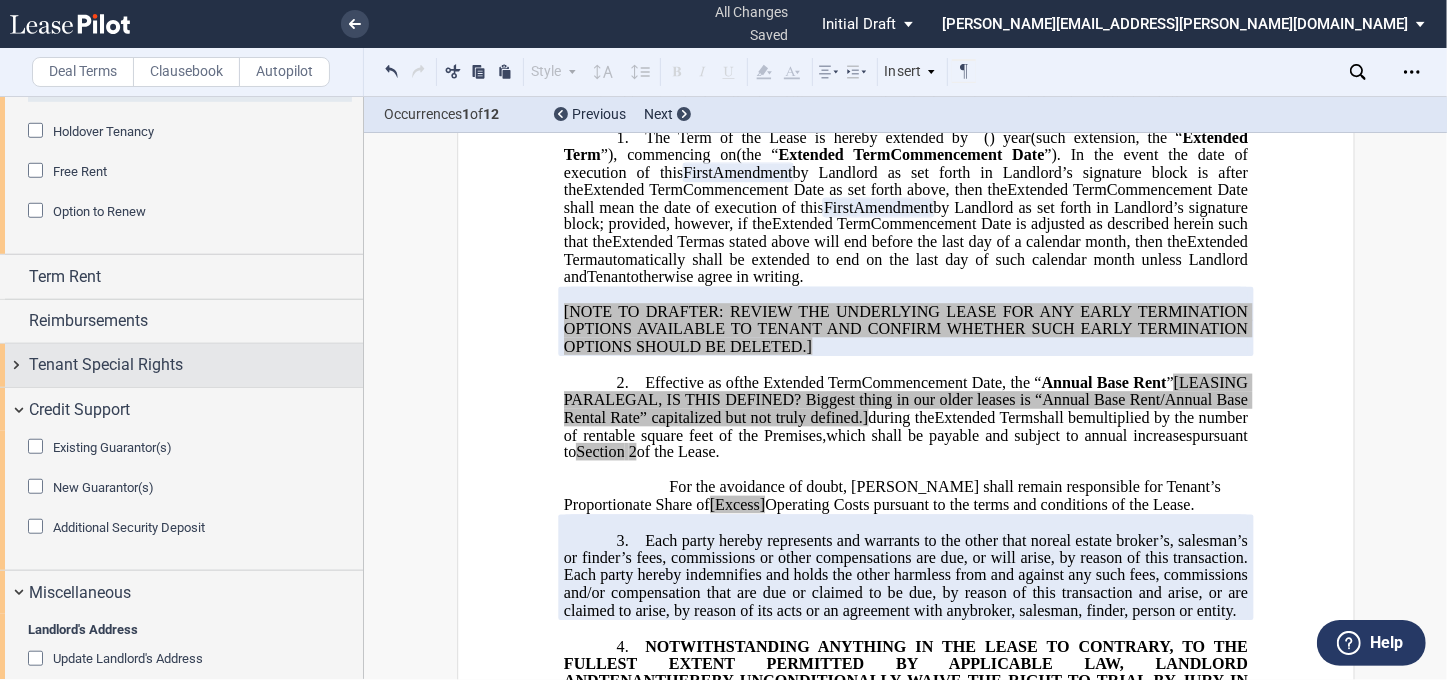 click on "Tenant Special Rights" at bounding box center (181, 365) 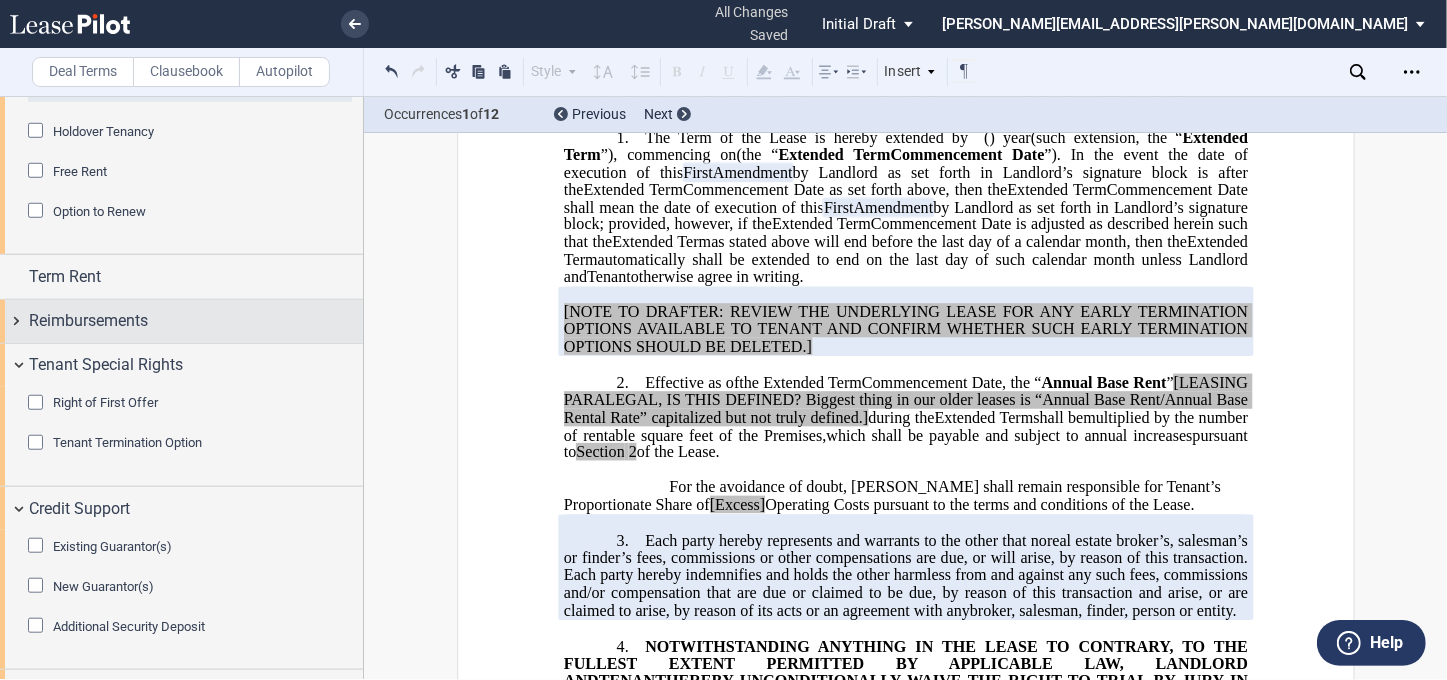 click on "Reimbursements" at bounding box center (181, 321) 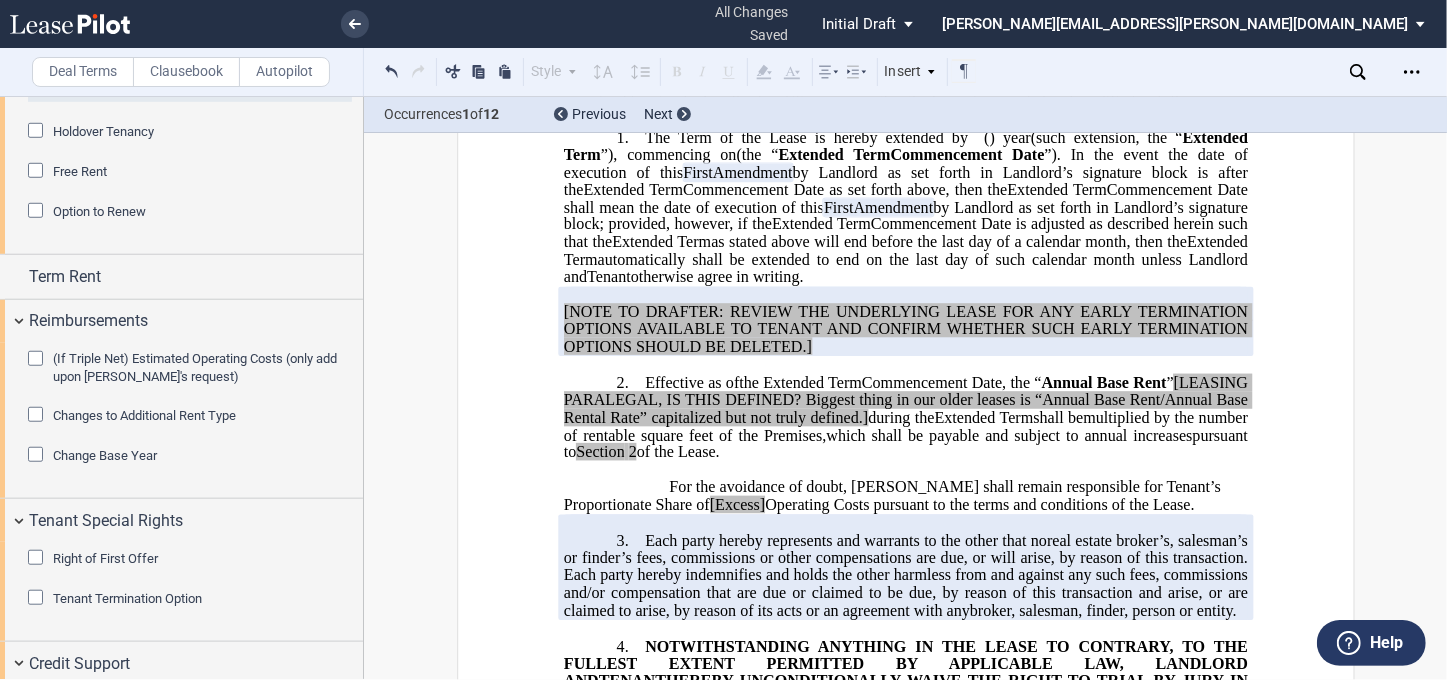 click 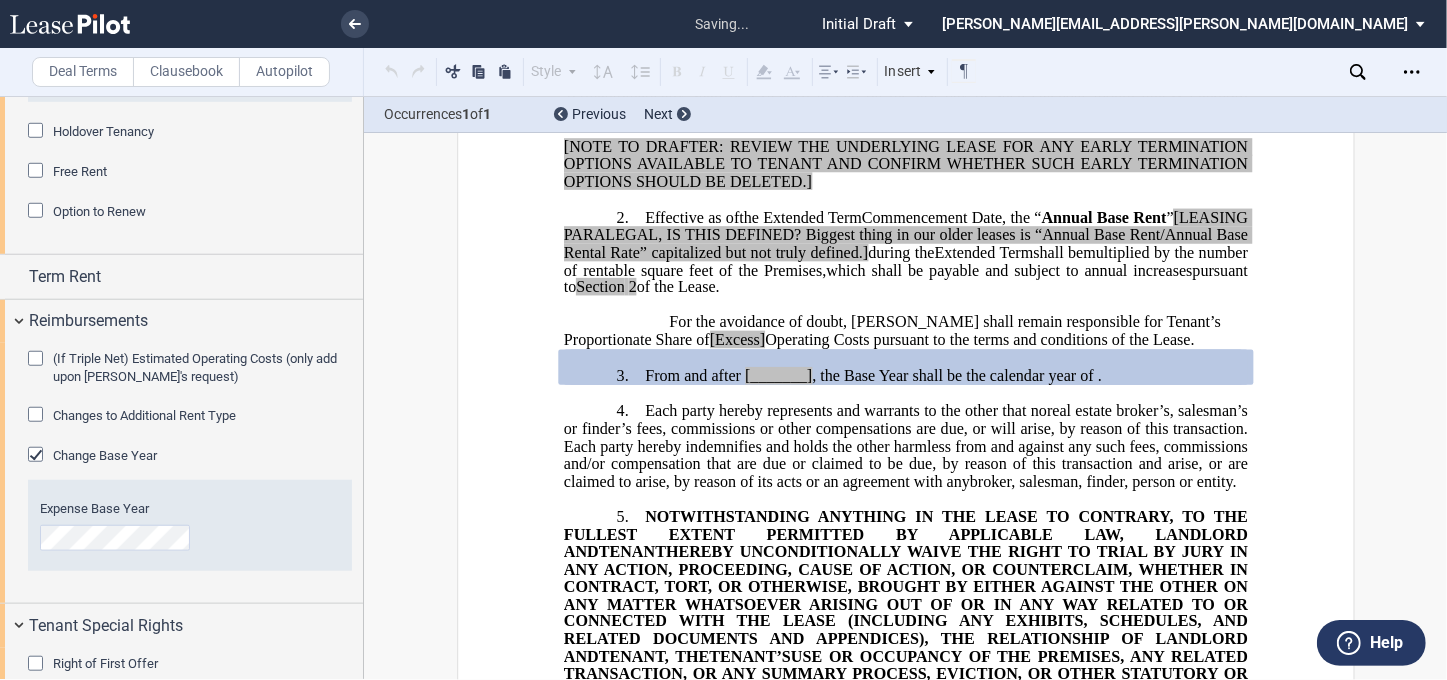 scroll, scrollTop: 690, scrollLeft: 0, axis: vertical 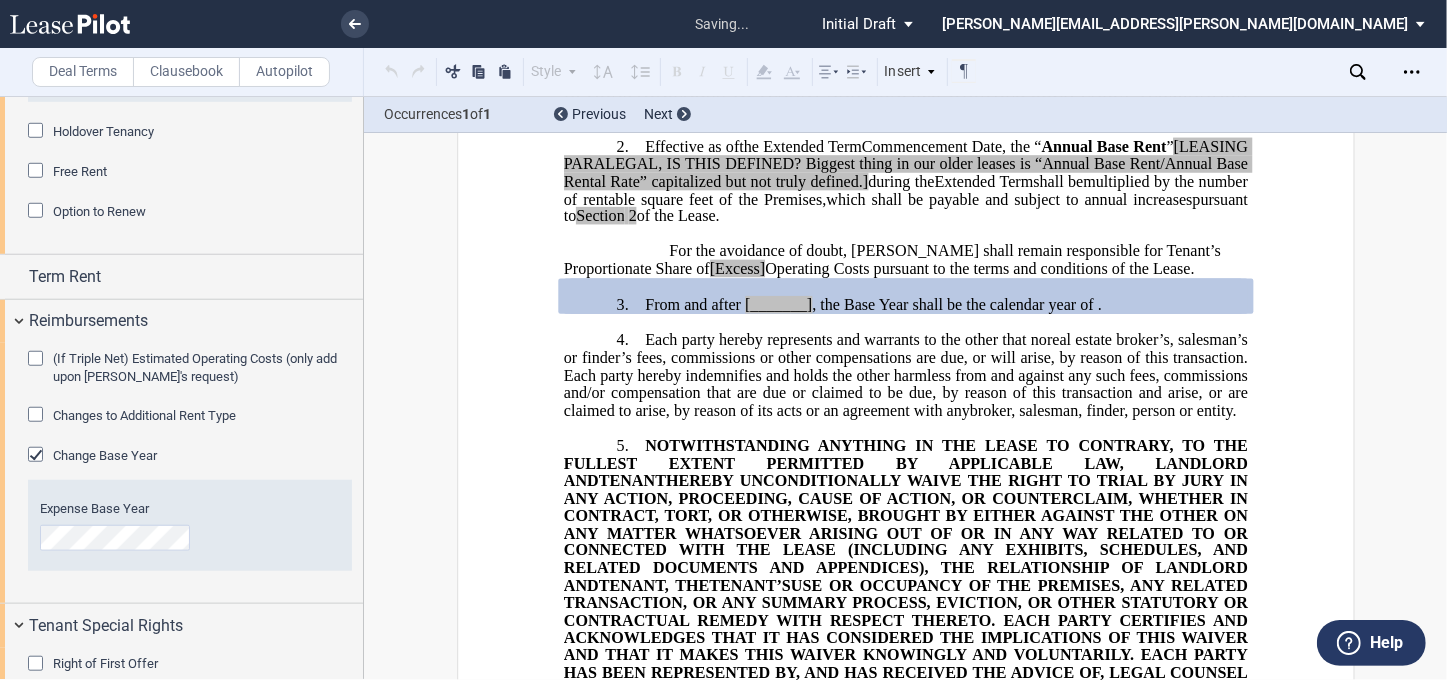 click 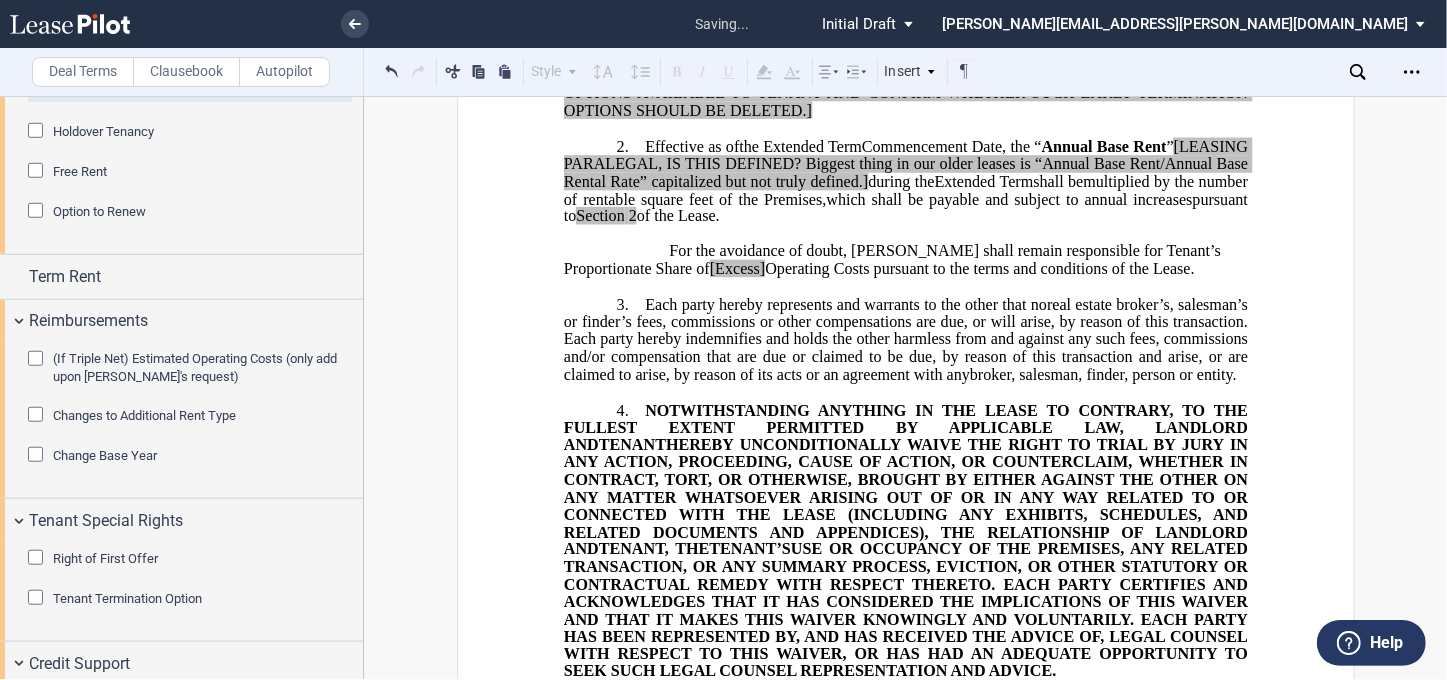 click 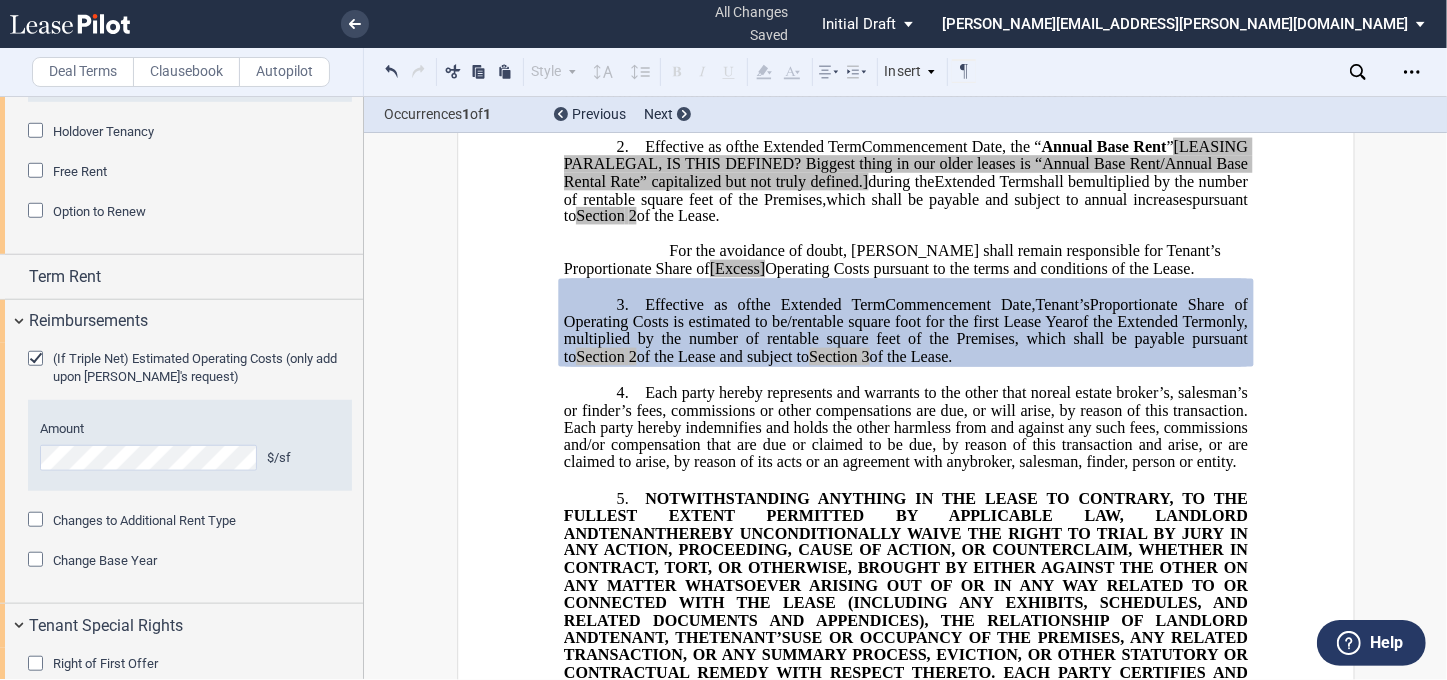 click 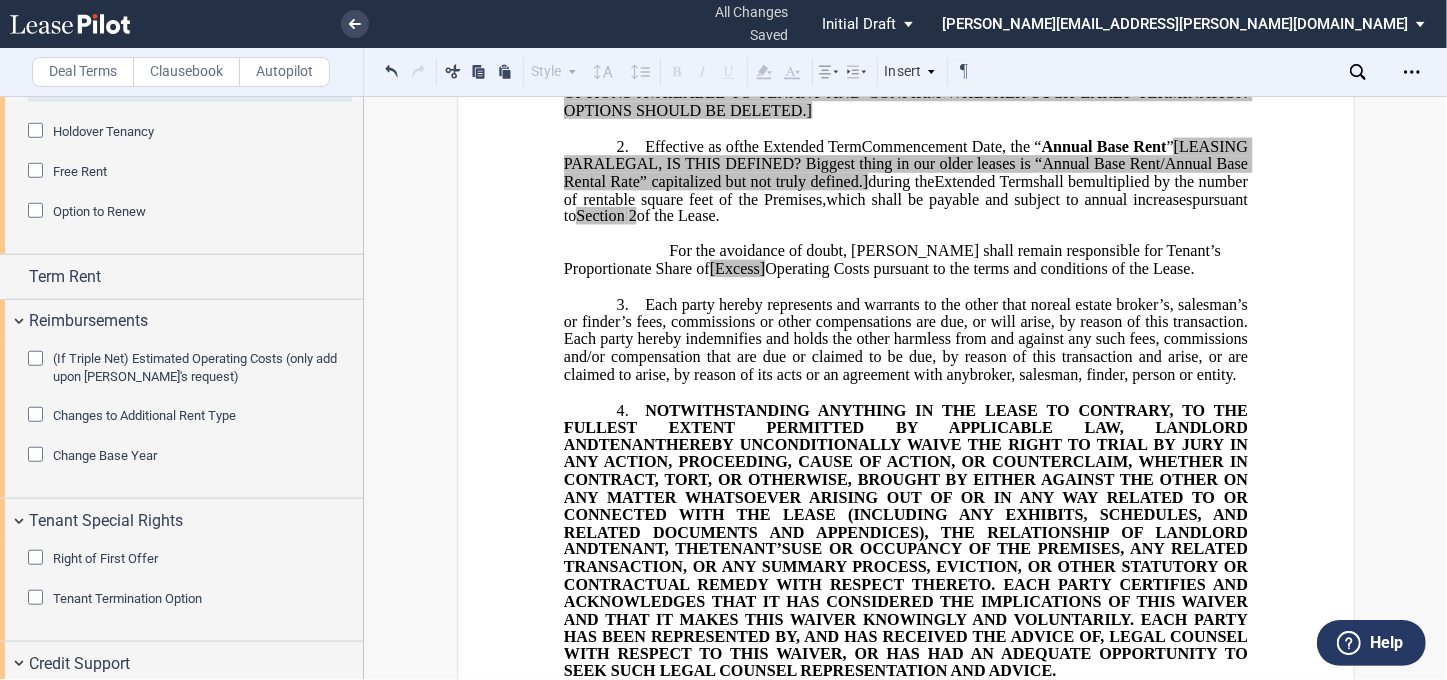 click 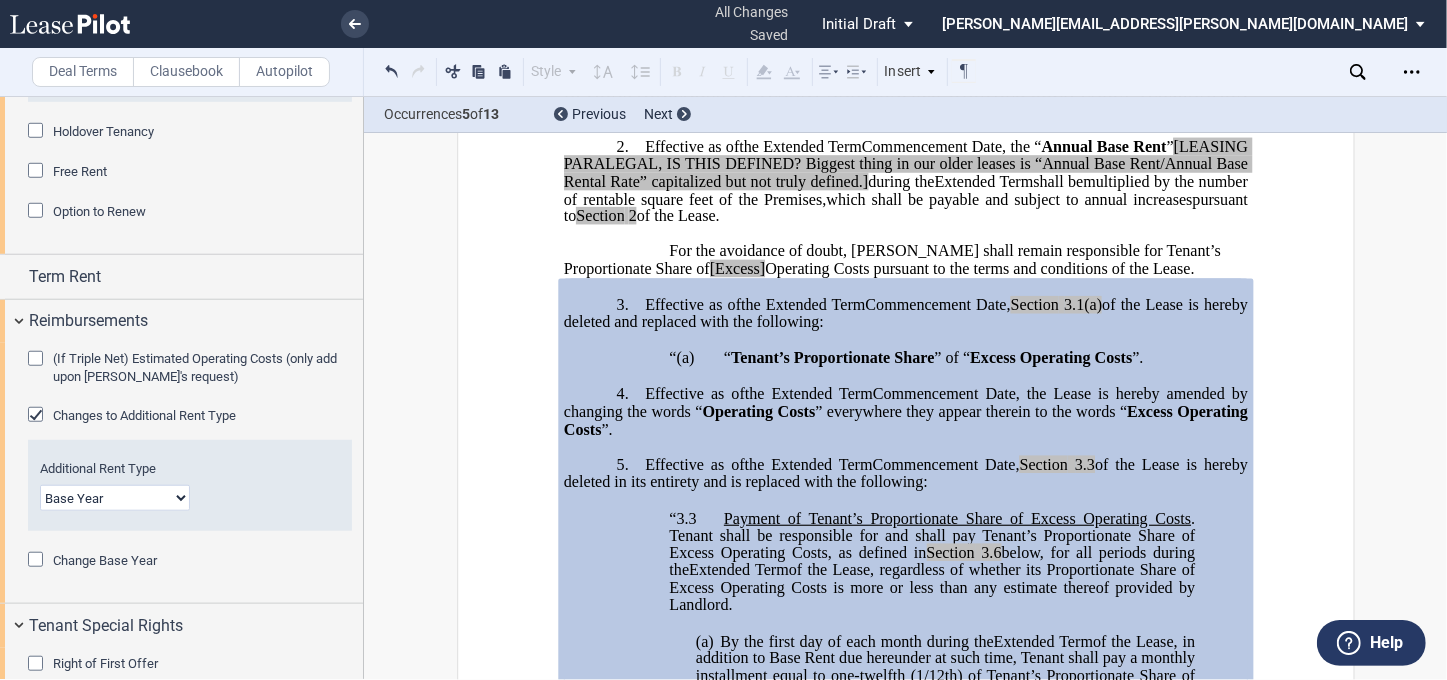 drag, startPoint x: 36, startPoint y: 415, endPoint x: 274, endPoint y: 449, distance: 240.4163 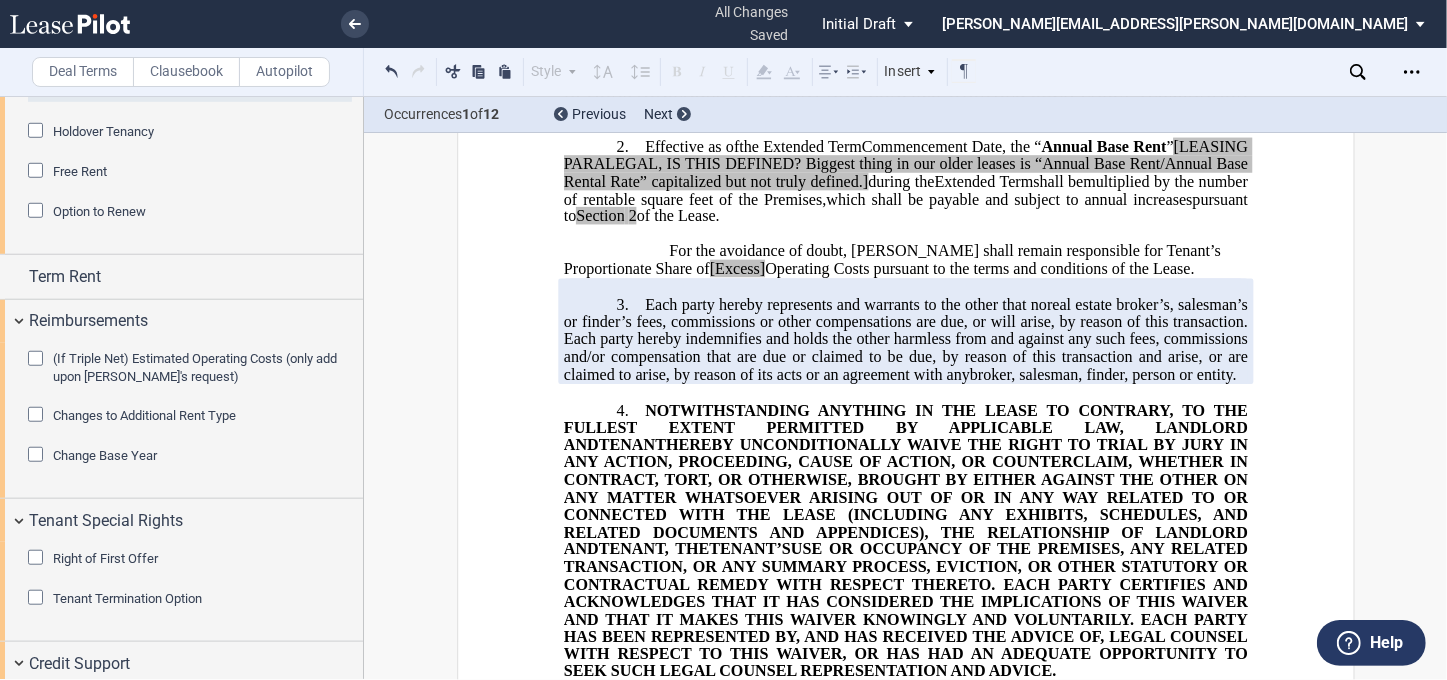 click 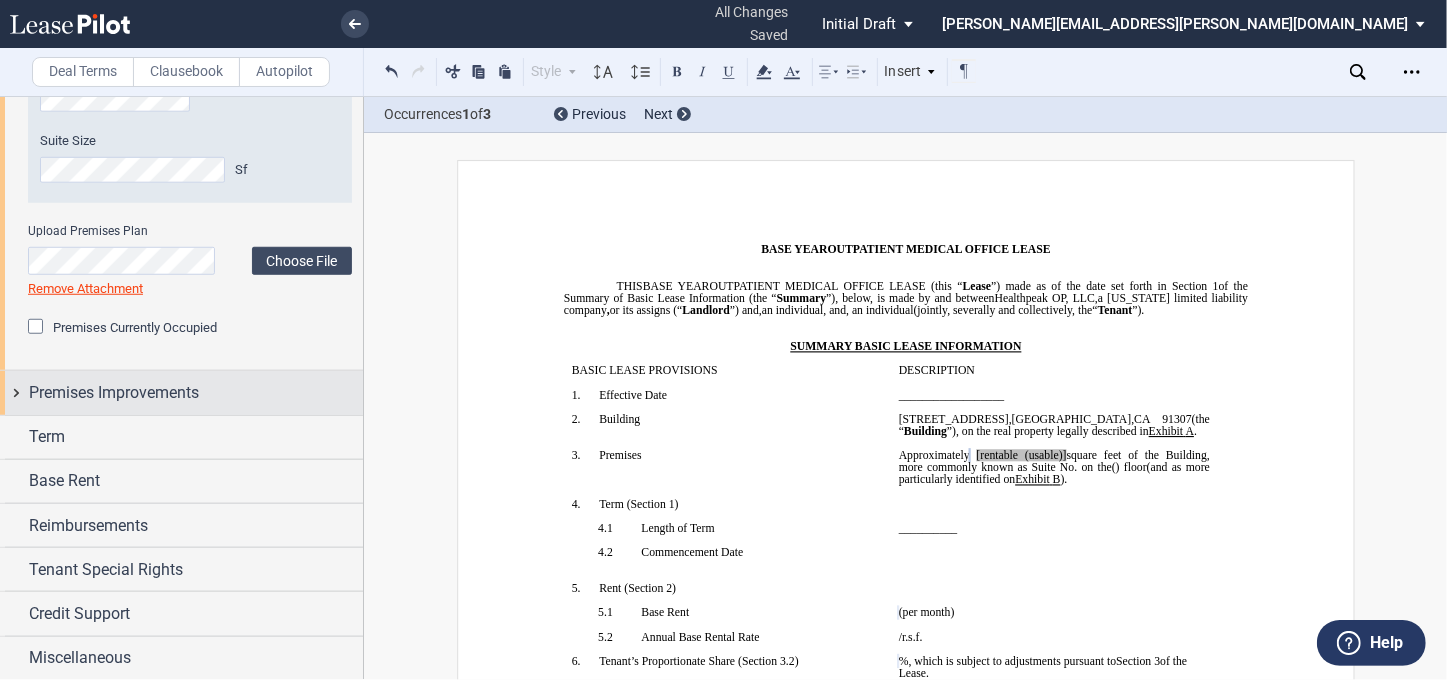 click on "Premises Improvements" at bounding box center [181, 392] 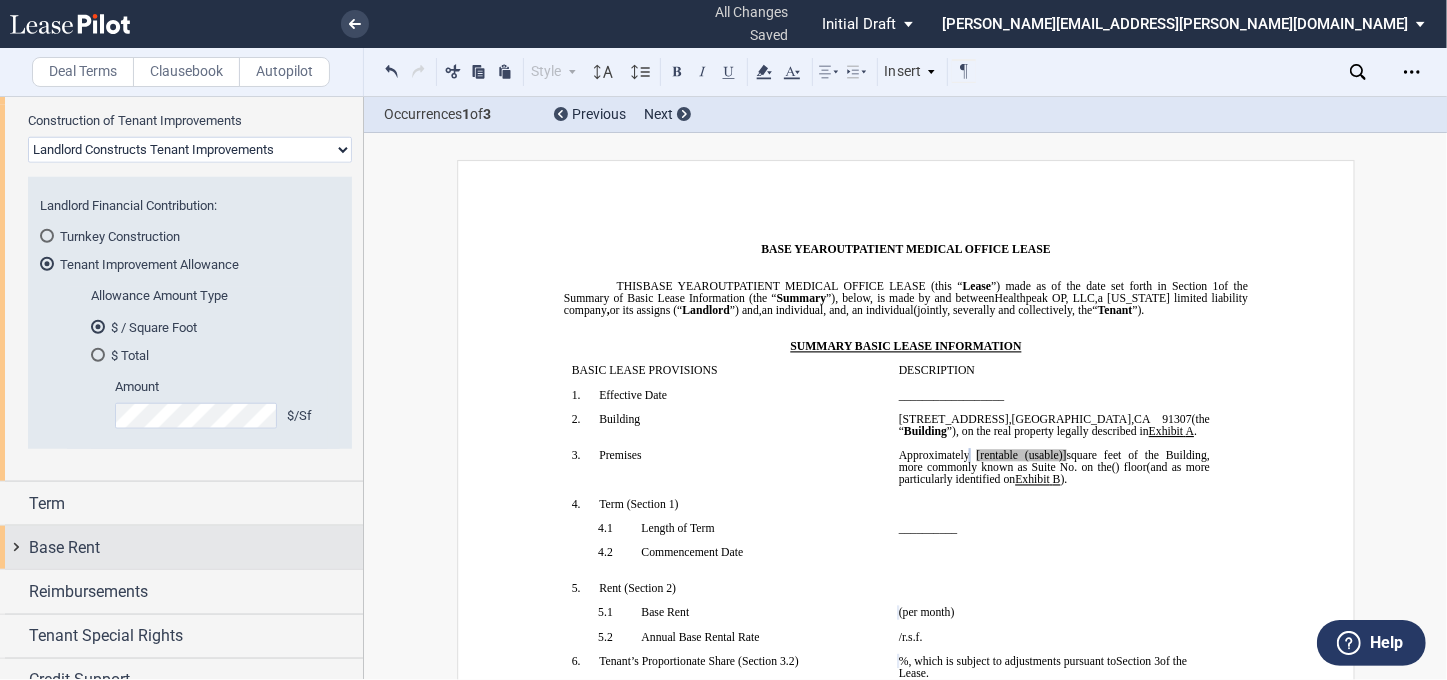scroll, scrollTop: 1479, scrollLeft: 0, axis: vertical 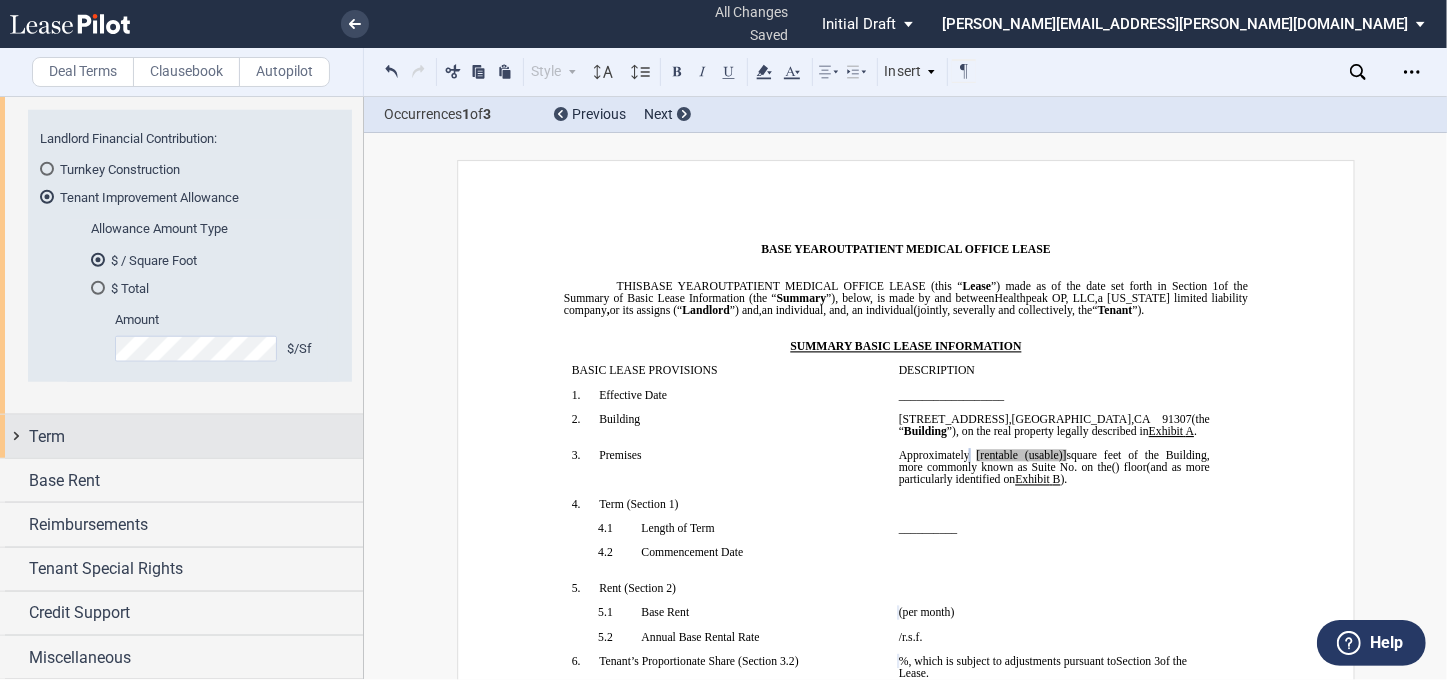 click on "Term" at bounding box center (181, 436) 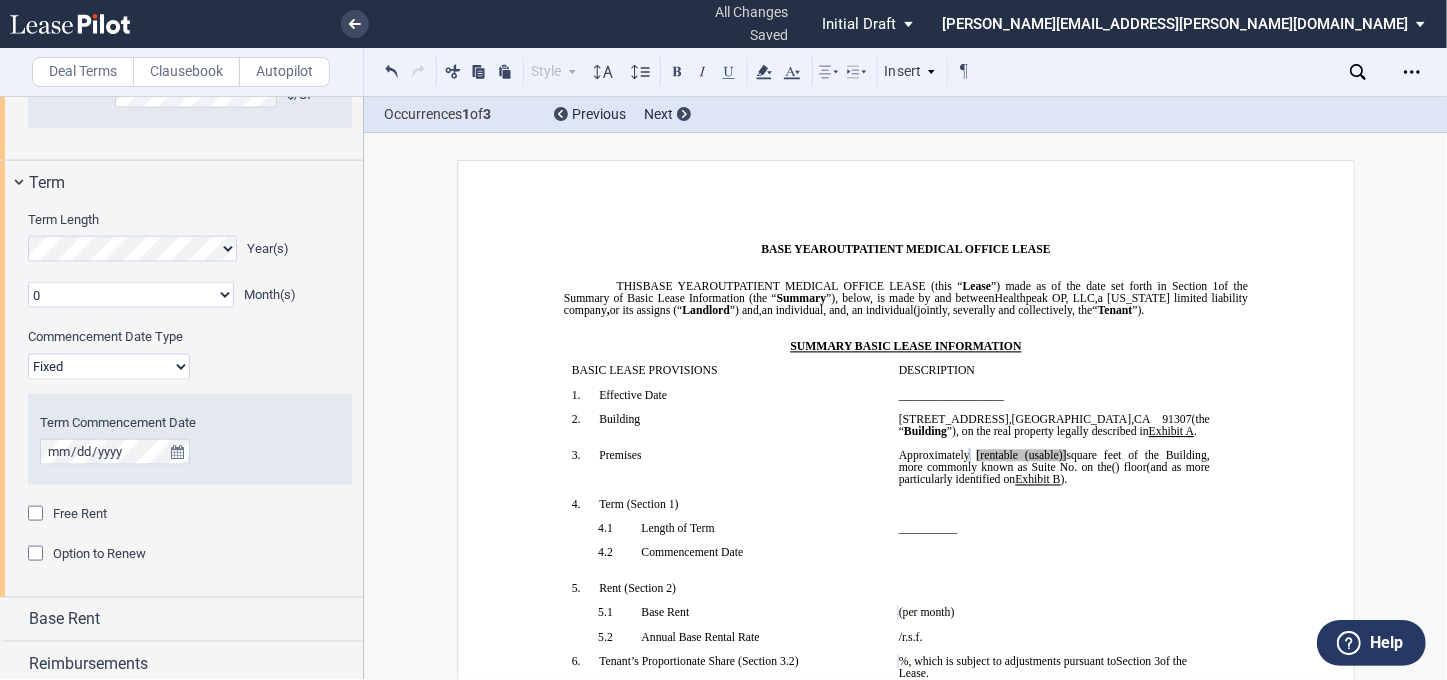 scroll, scrollTop: 1751, scrollLeft: 0, axis: vertical 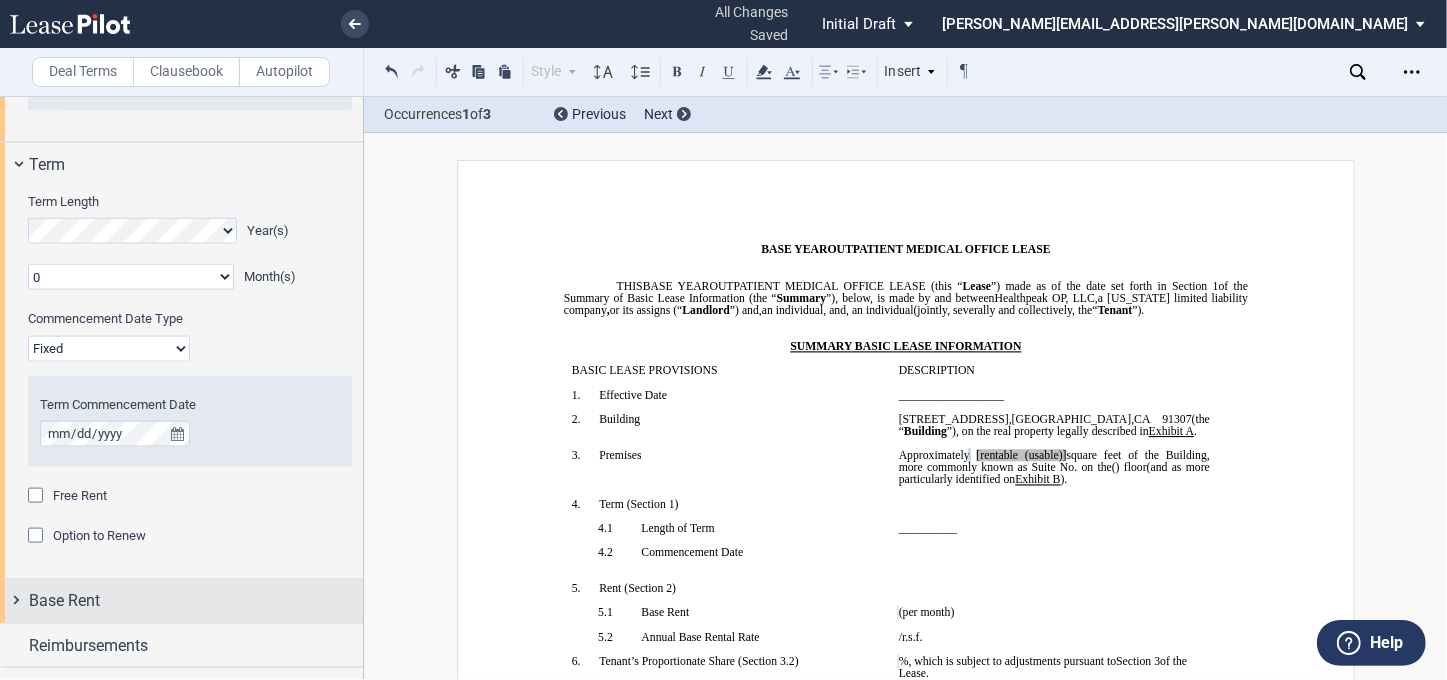 click on "Base Rent" at bounding box center (181, 601) 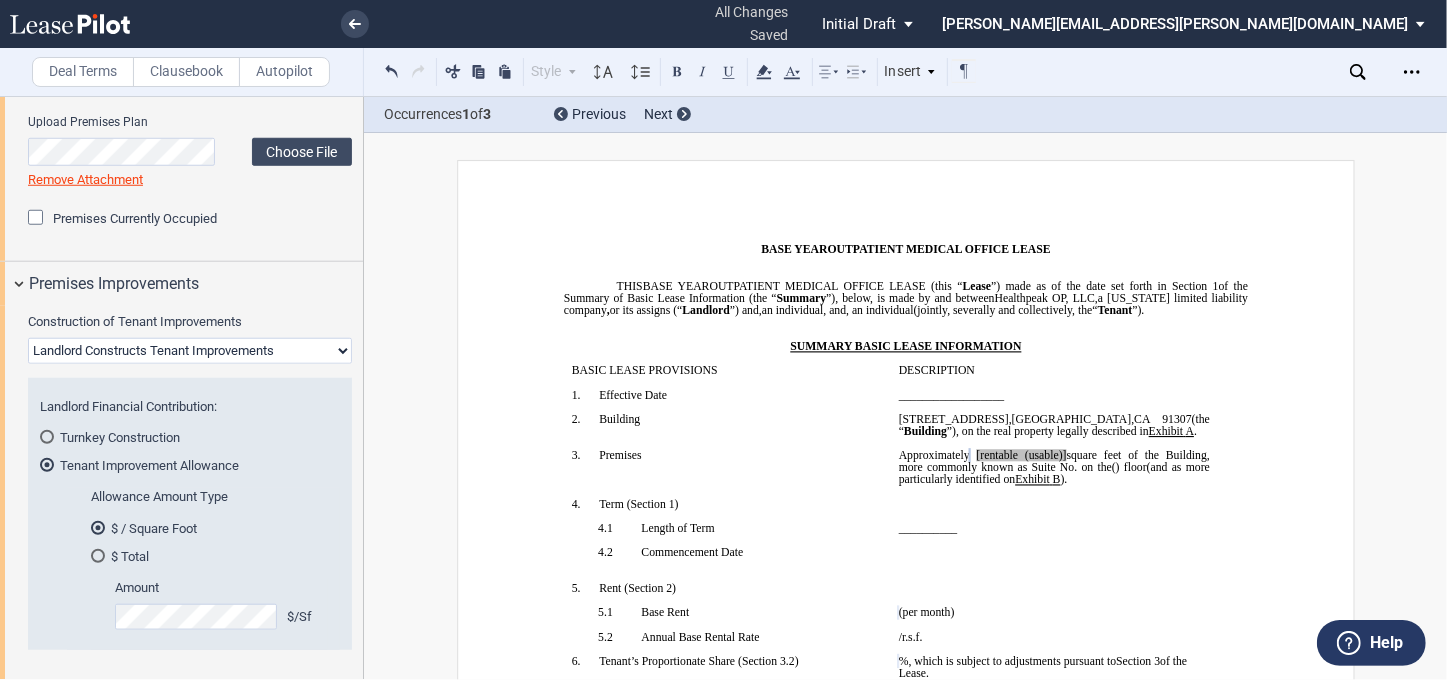 scroll, scrollTop: 1010, scrollLeft: 0, axis: vertical 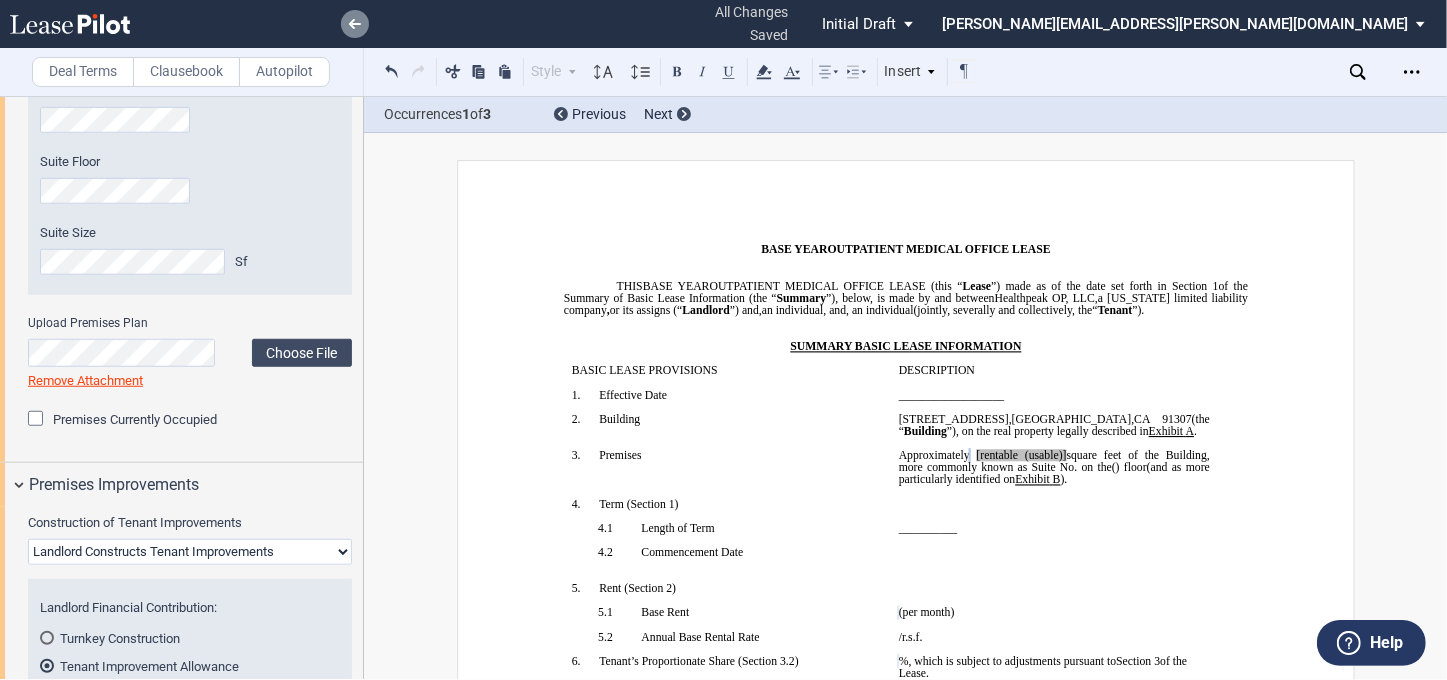 drag, startPoint x: 347, startPoint y: 32, endPoint x: 358, endPoint y: 32, distance: 11 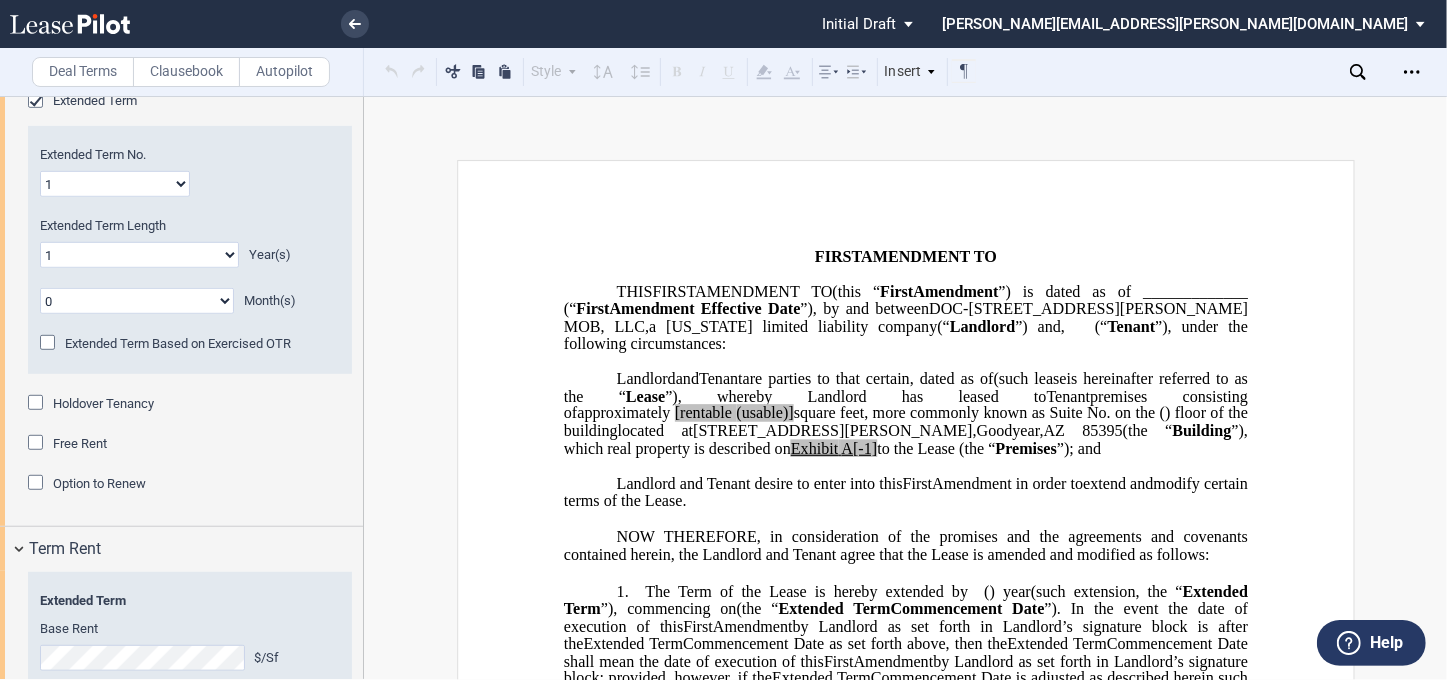 drag, startPoint x: 215, startPoint y: 249, endPoint x: 197, endPoint y: 270, distance: 27.658634 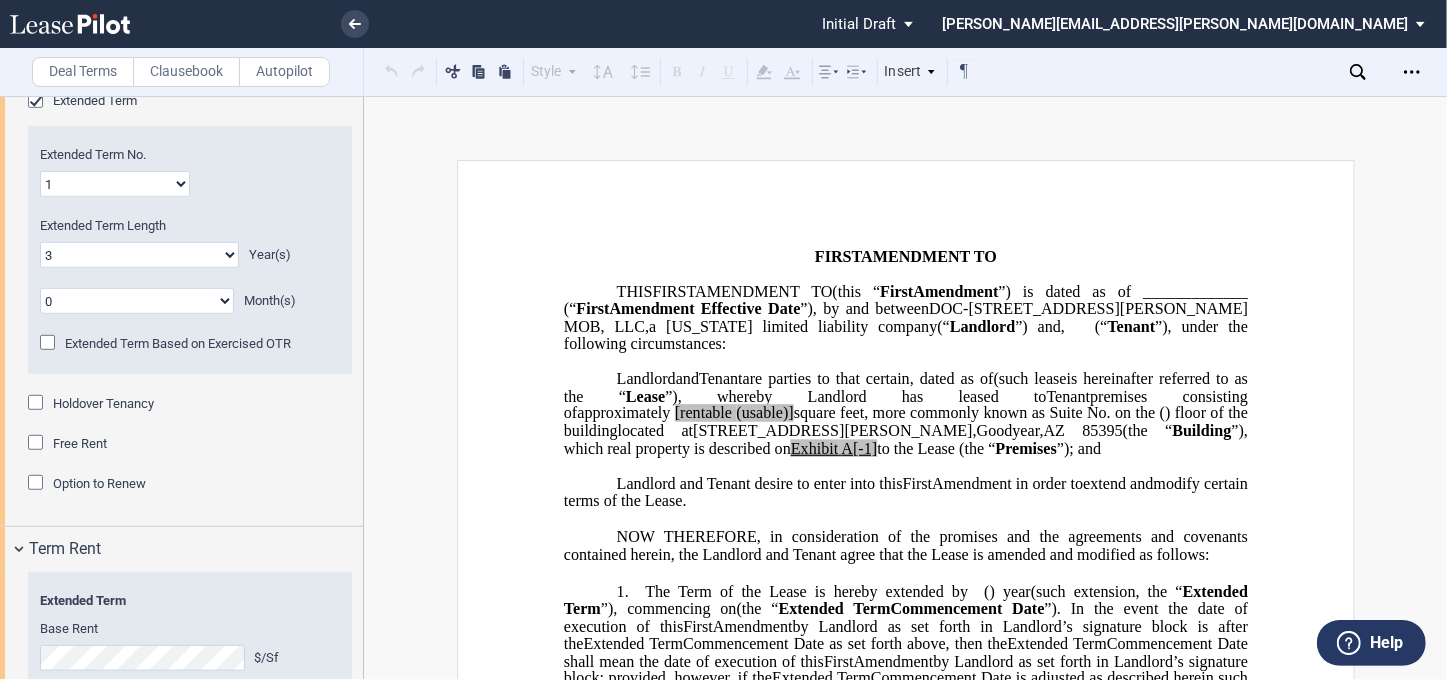 click on "0 1 2 3 4 5 6 7 8 9 10 11 12 13 14 15 16 17 18 19 20" 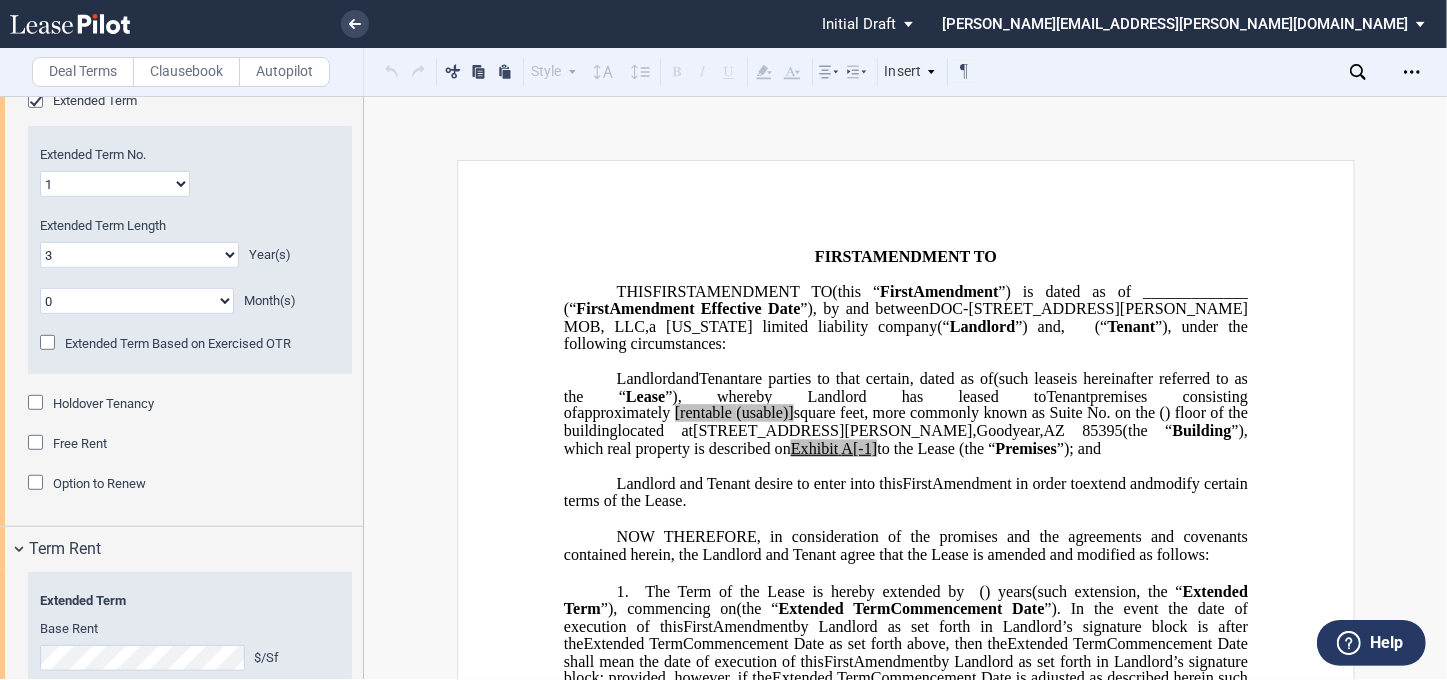 scroll, scrollTop: 1038, scrollLeft: 0, axis: vertical 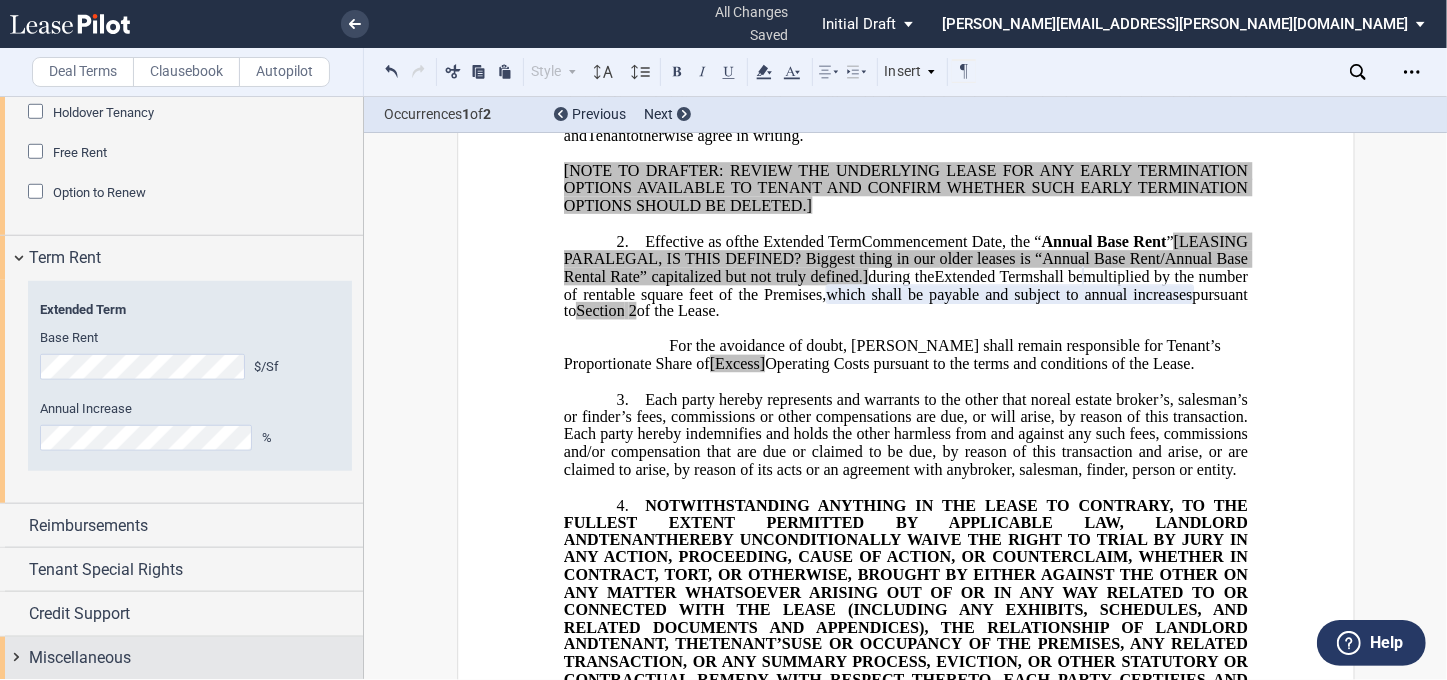 drag, startPoint x: 0, startPoint y: 660, endPoint x: 10, endPoint y: 657, distance: 10.440307 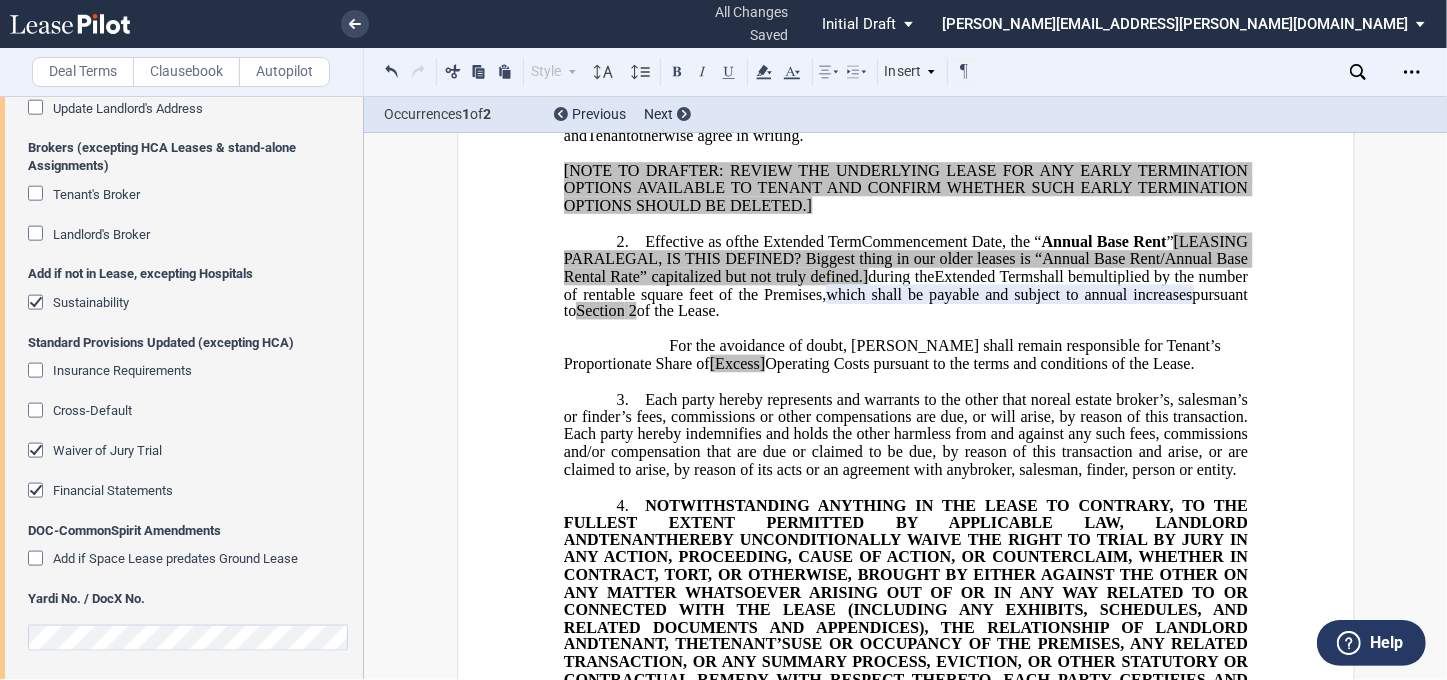 scroll, scrollTop: 1729, scrollLeft: 0, axis: vertical 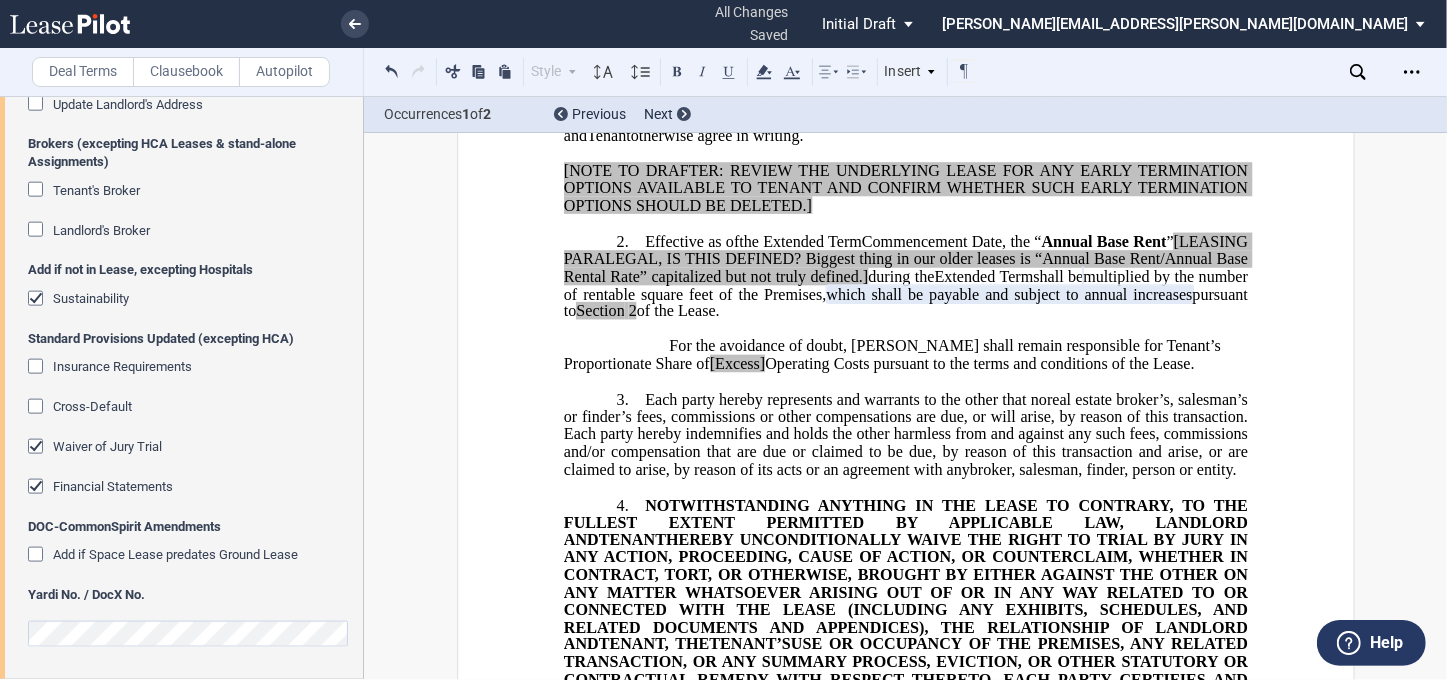 click on "HEREBY UNCONDITIONALLY WAIVE THE RIGHT TO TRIAL BY JURY IN ANY ACTION, PROCEEDING, CAUSE OF ACTION, OR COUNTERCLAIM, WHETHER IN CONTRACT, TORT, OR OTHERWISE, BROUGHT BY EITHER AGAINST THE OTHER ON ANY MATTER WHATSOEVER ARISING OUT OF OR IN ANY WAY RELATED TO OR CONNECTED WITH THE LEASE (INCLUDING ANY EXHIBITS, SCHEDULES, AND RELATED DOCUMENTS AND APPENDICES), THE RELATIONSHIP OF LANDLORD AND" 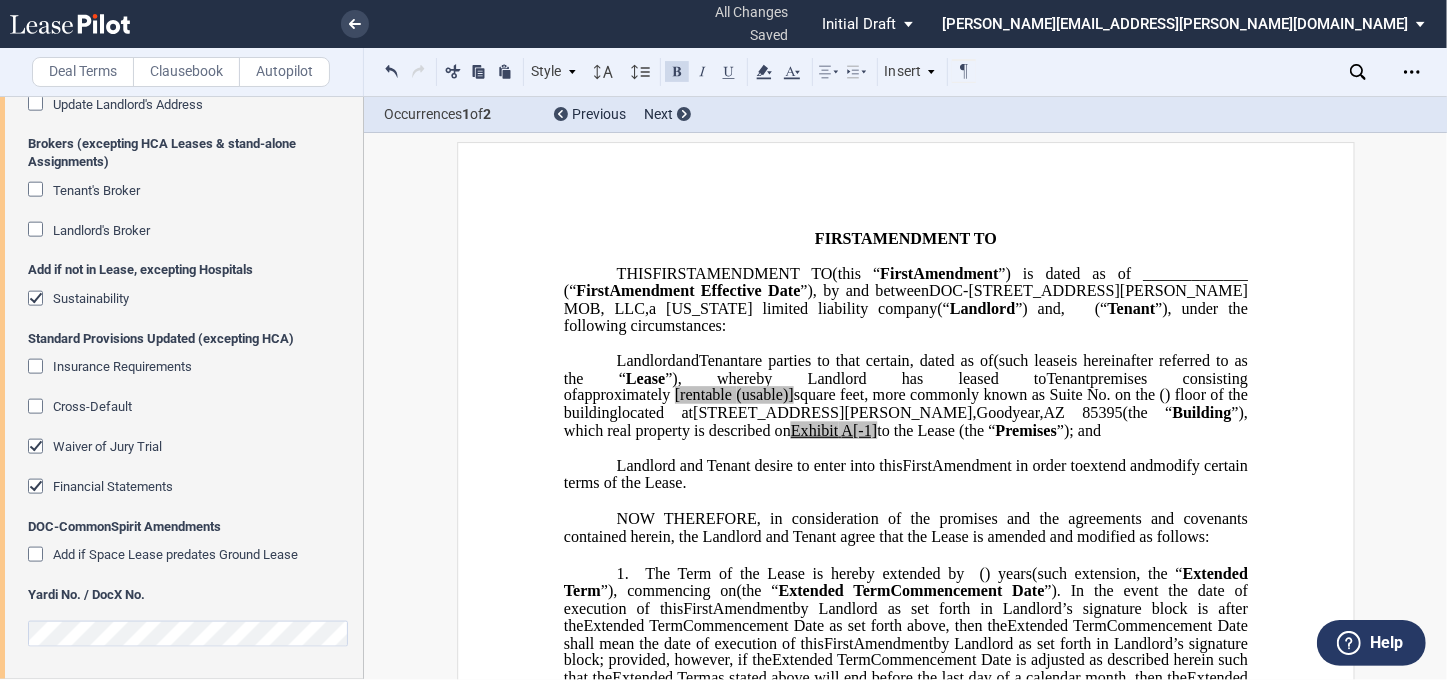 scroll, scrollTop: 0, scrollLeft: 0, axis: both 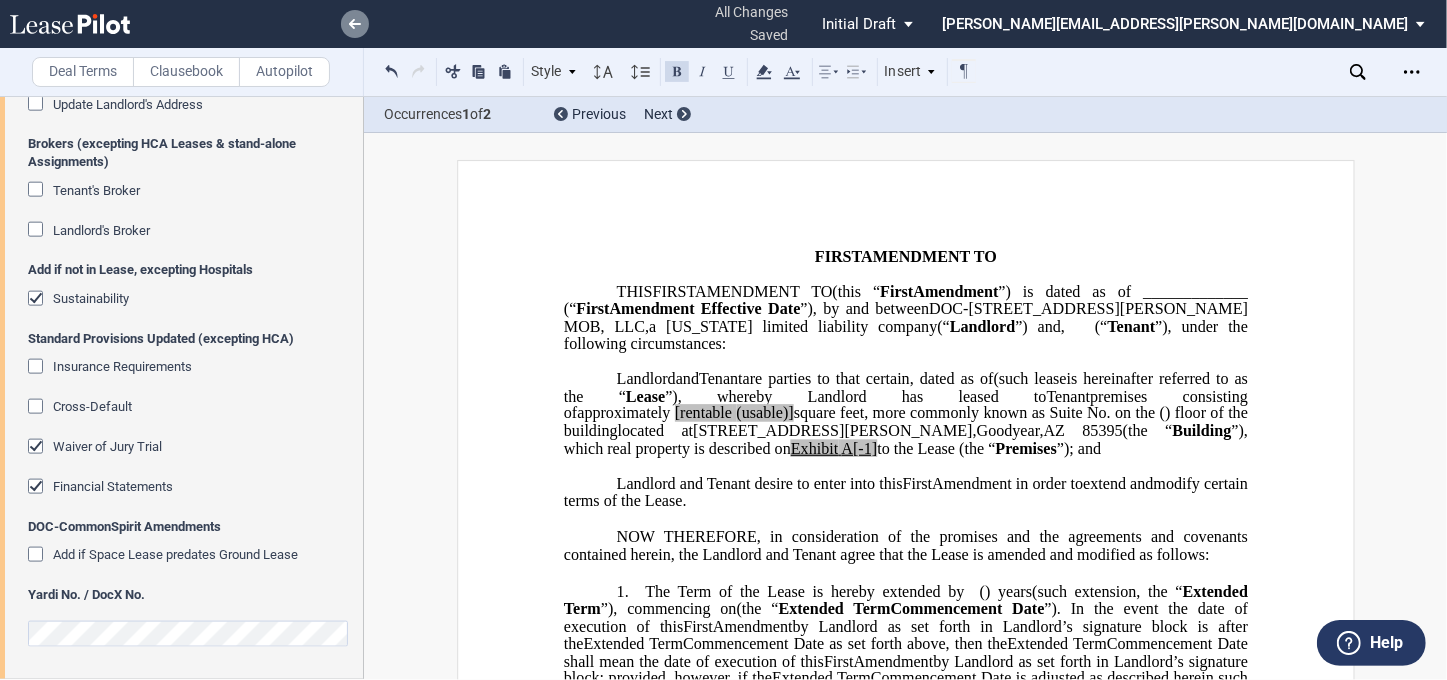 click at bounding box center [355, 24] 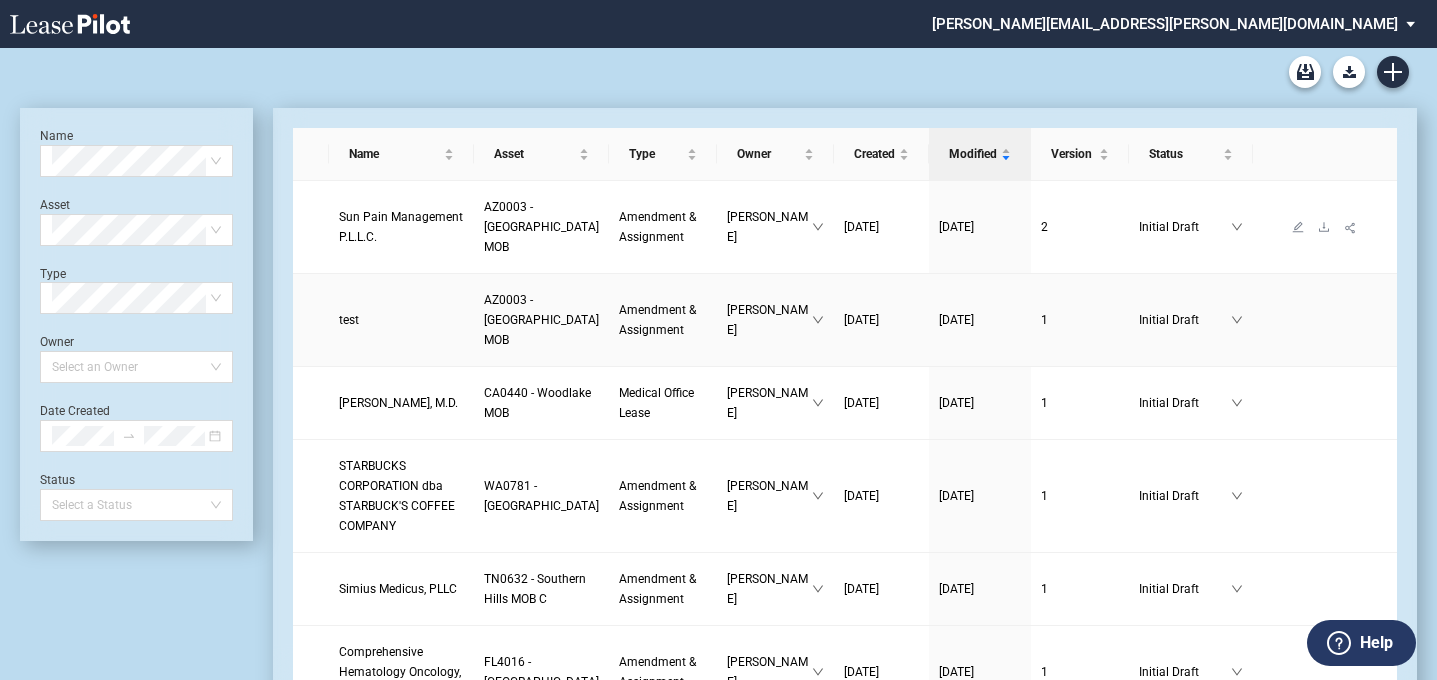 scroll, scrollTop: 0, scrollLeft: 0, axis: both 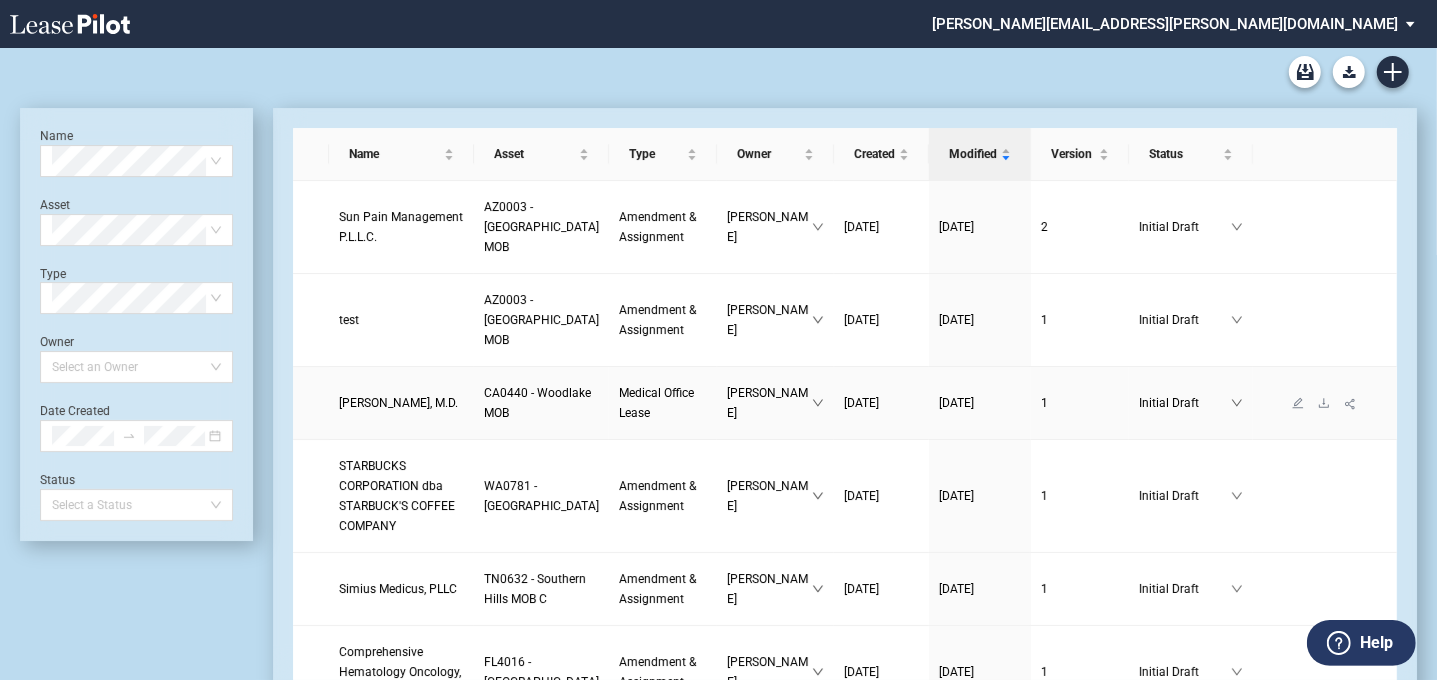 click on "[PERSON_NAME], M.D." at bounding box center (398, 403) 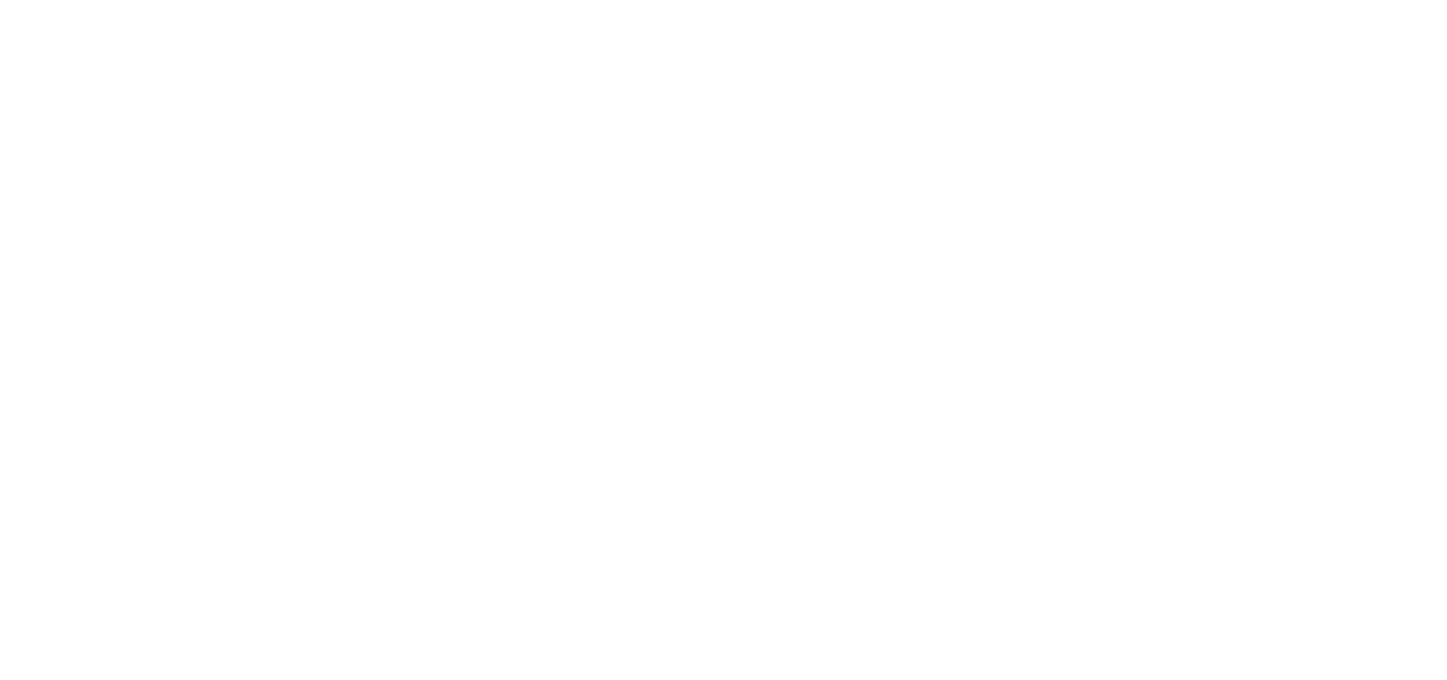 scroll, scrollTop: 0, scrollLeft: 0, axis: both 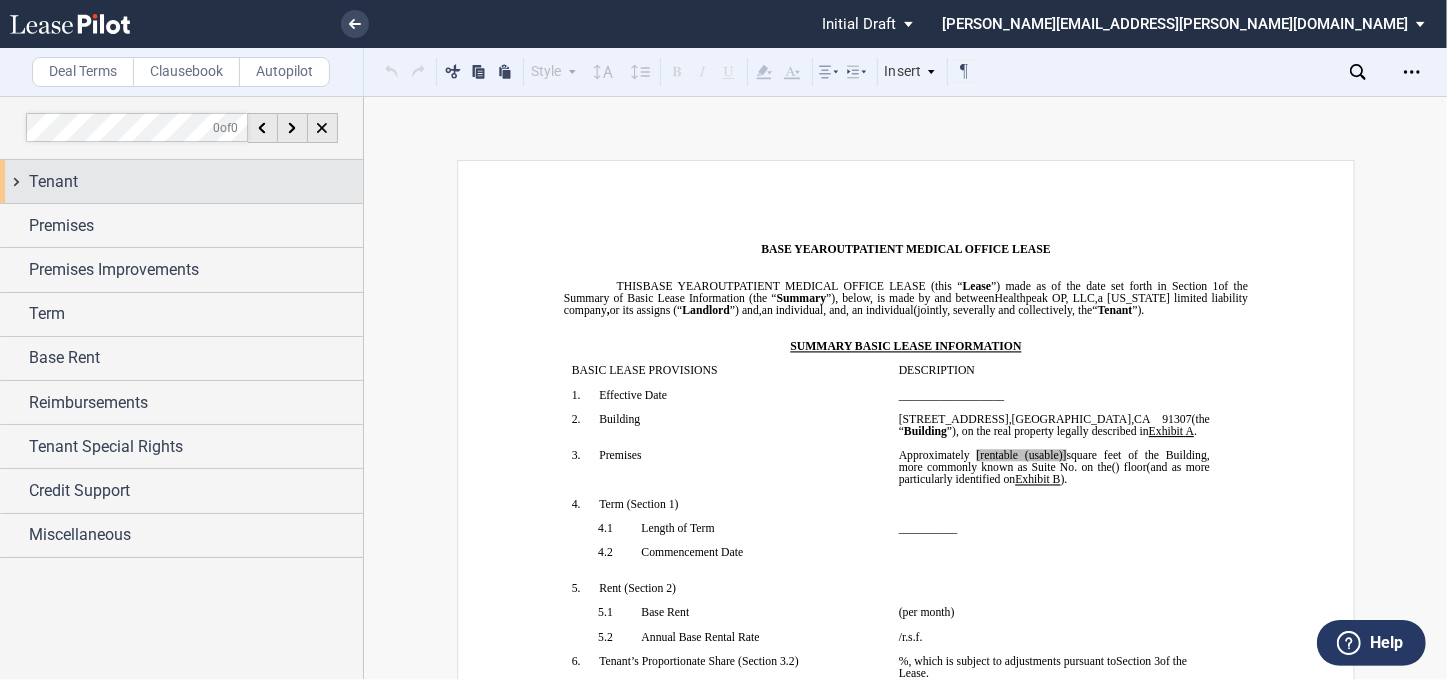 drag, startPoint x: 14, startPoint y: 185, endPoint x: 78, endPoint y: 192, distance: 64.381676 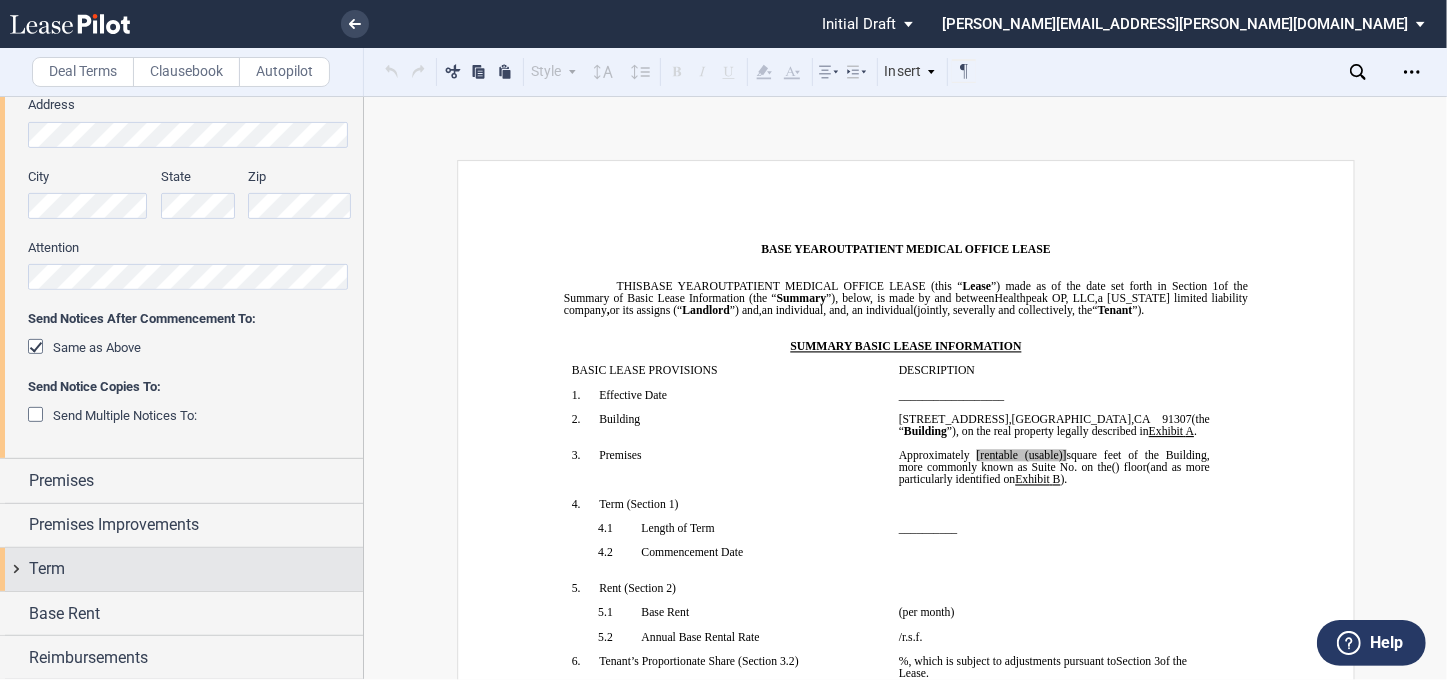 scroll, scrollTop: 545, scrollLeft: 0, axis: vertical 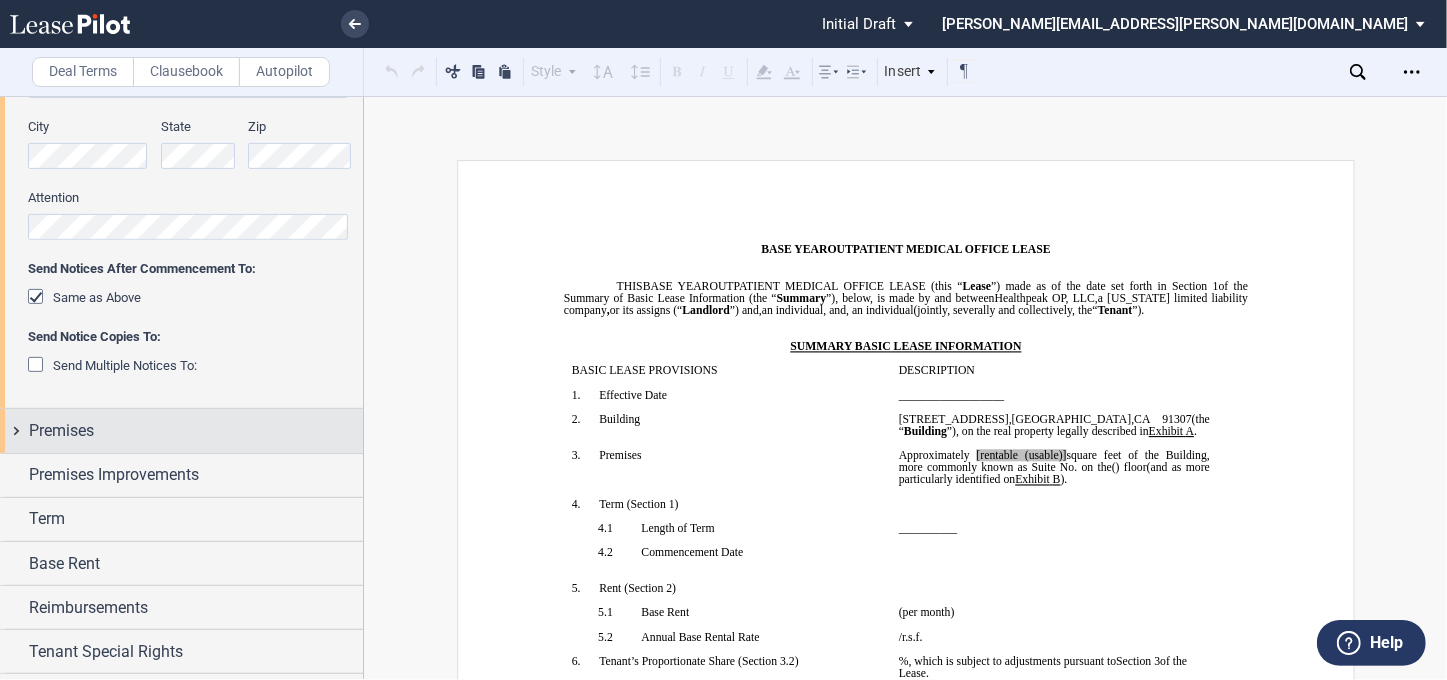 click on "Premises" at bounding box center [181, 430] 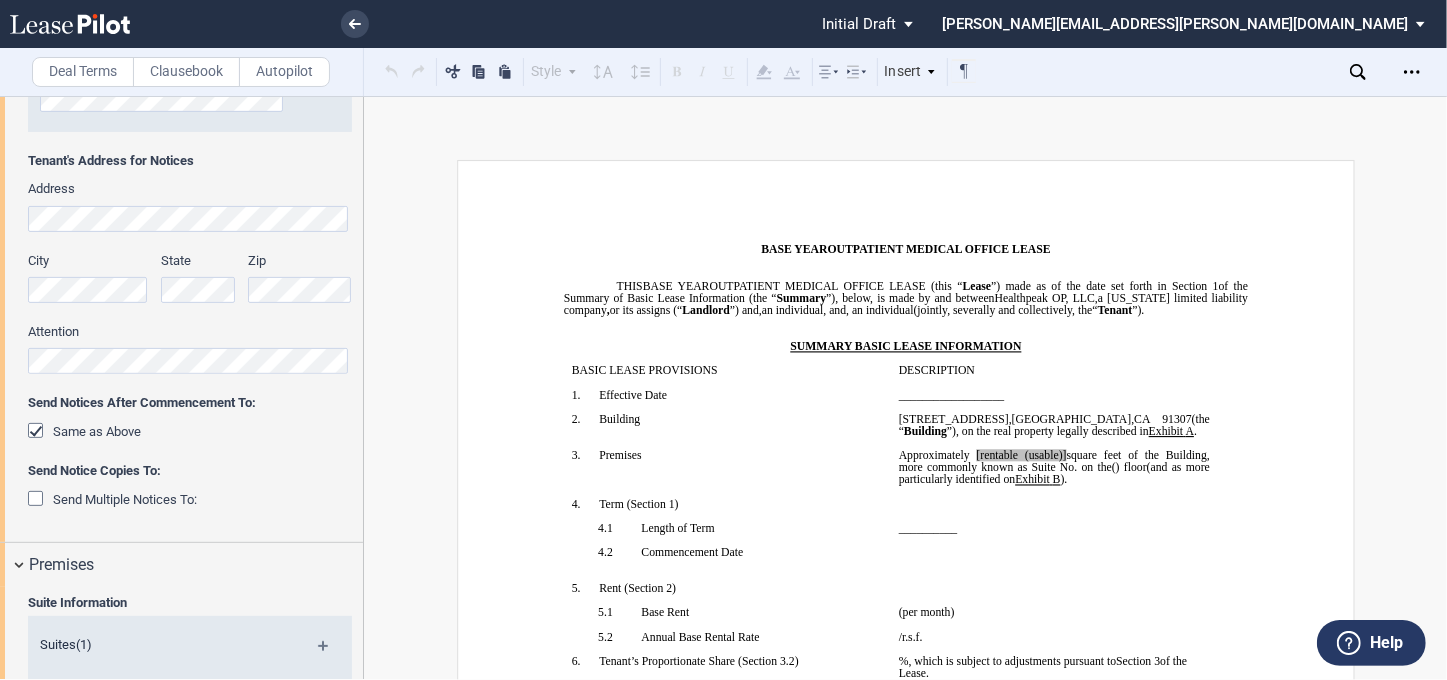 scroll, scrollTop: 90, scrollLeft: 0, axis: vertical 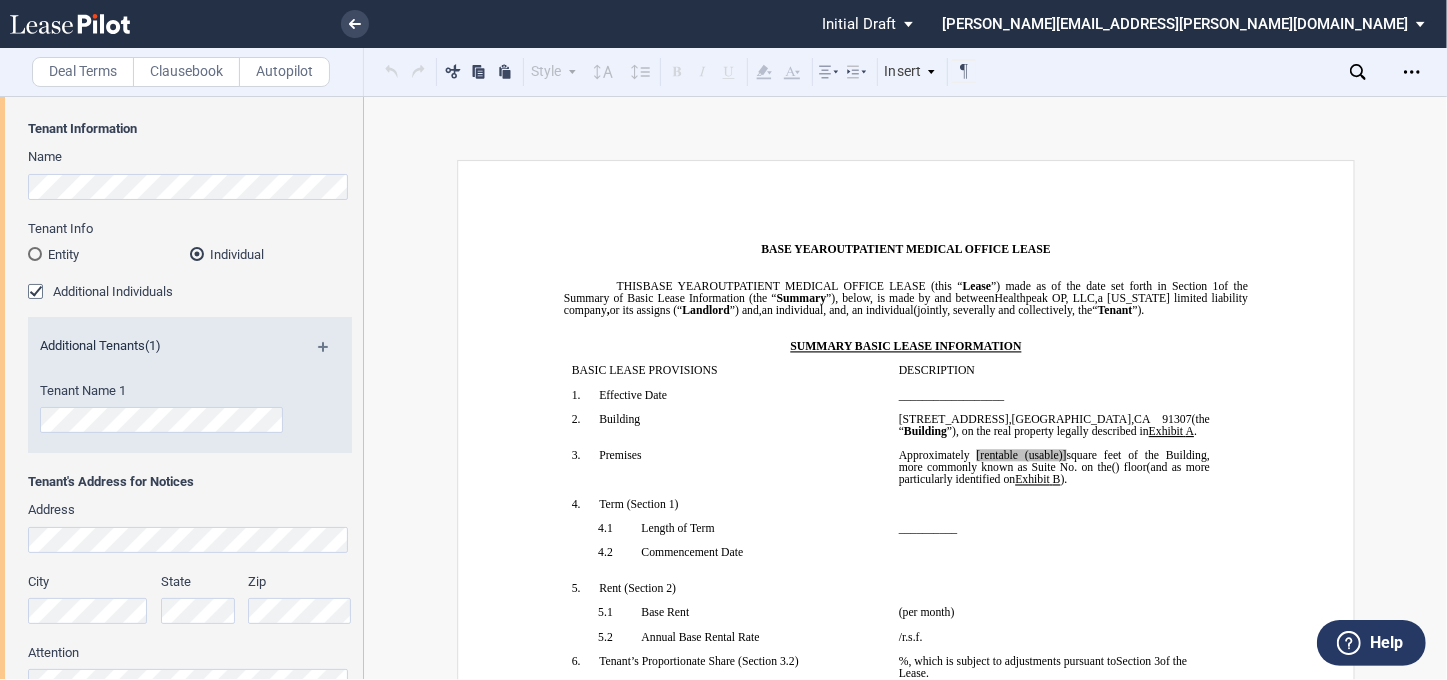 click at bounding box center (331, 354) 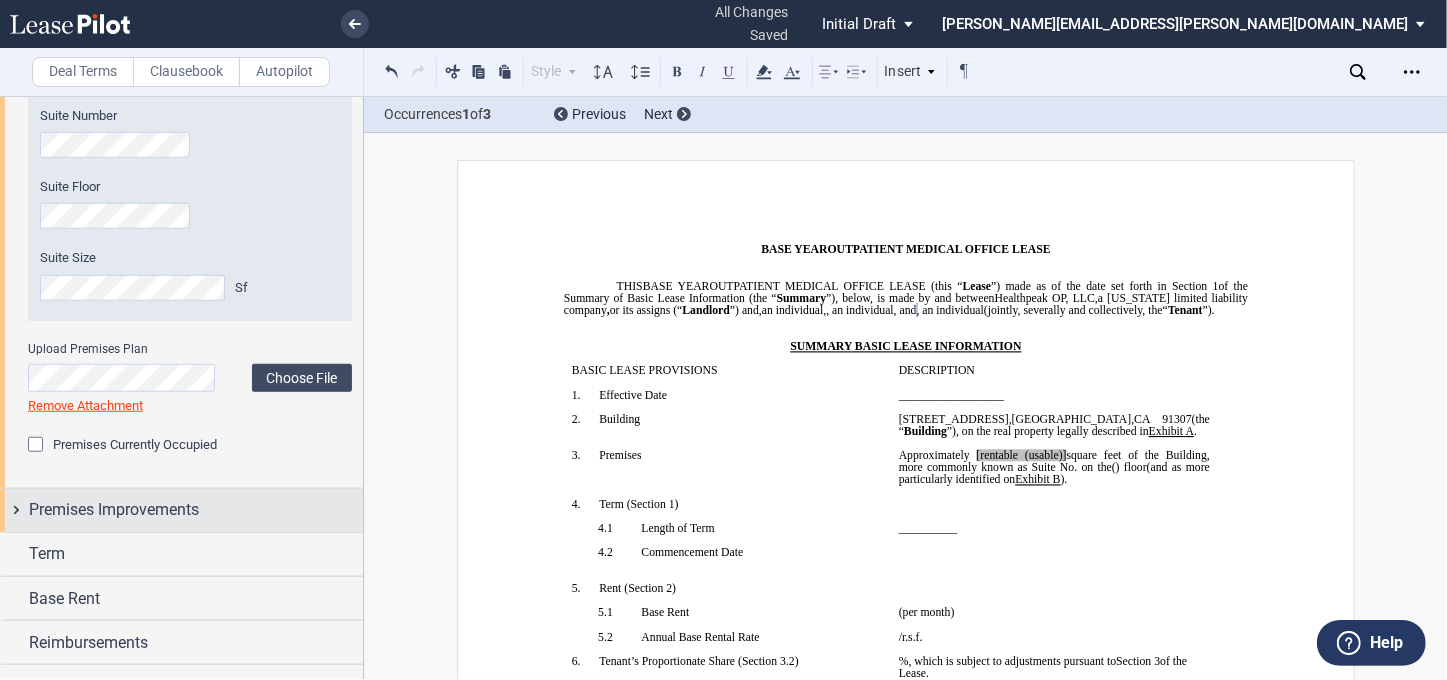 scroll, scrollTop: 1090, scrollLeft: 0, axis: vertical 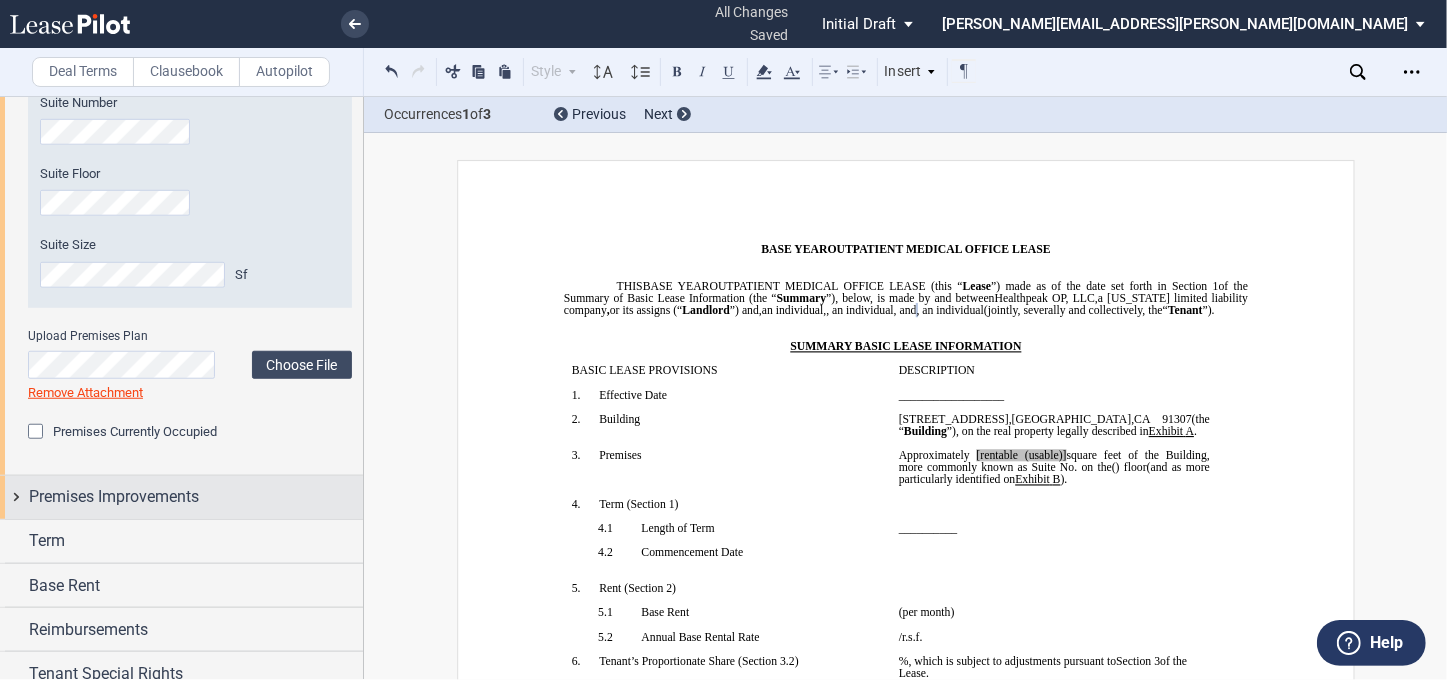 click on "Premises Improvements" at bounding box center (181, 497) 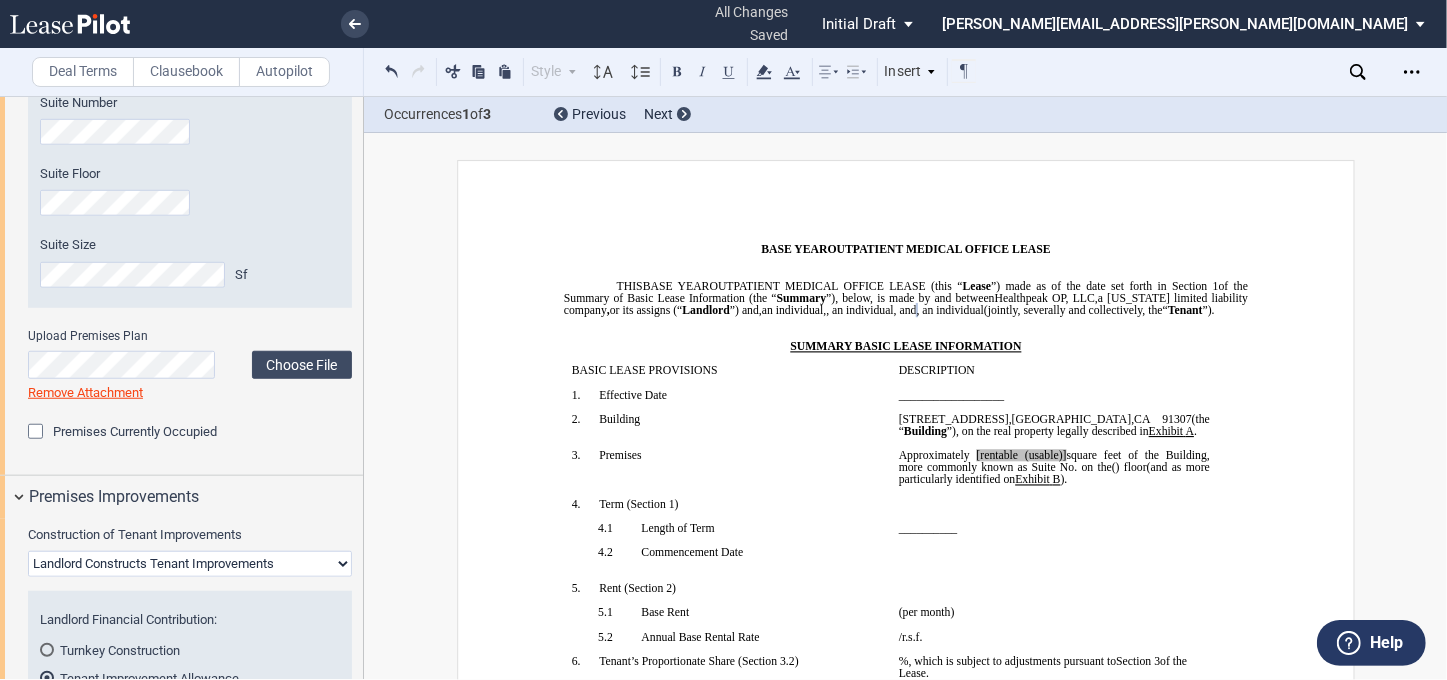 click on "Landlord Constructs Tenant Improvements
Tenant Constructs Tenant Improvements
"As Is" - No Tenant Improvements" at bounding box center (190, 564) 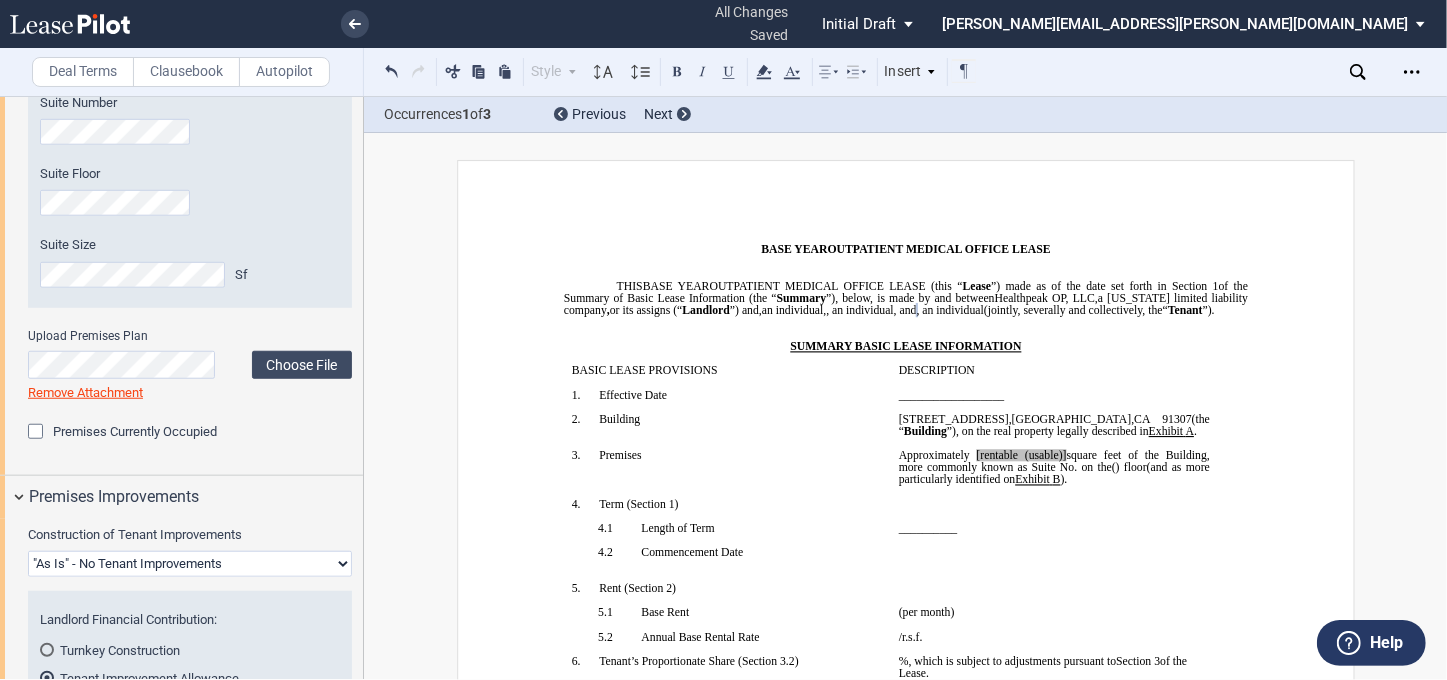 click on "Landlord Constructs Tenant Improvements
Tenant Constructs Tenant Improvements
"As Is" - No Tenant Improvements" at bounding box center [190, 564] 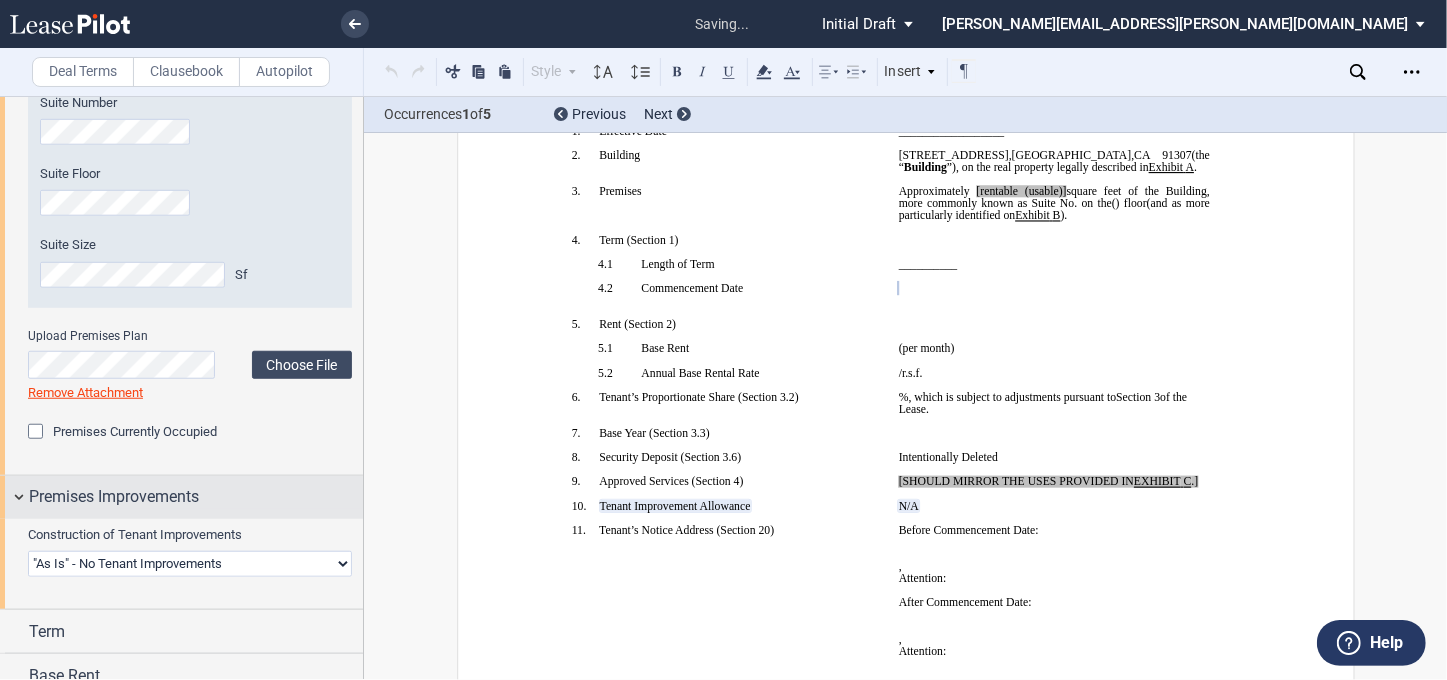 scroll, scrollTop: 264, scrollLeft: 0, axis: vertical 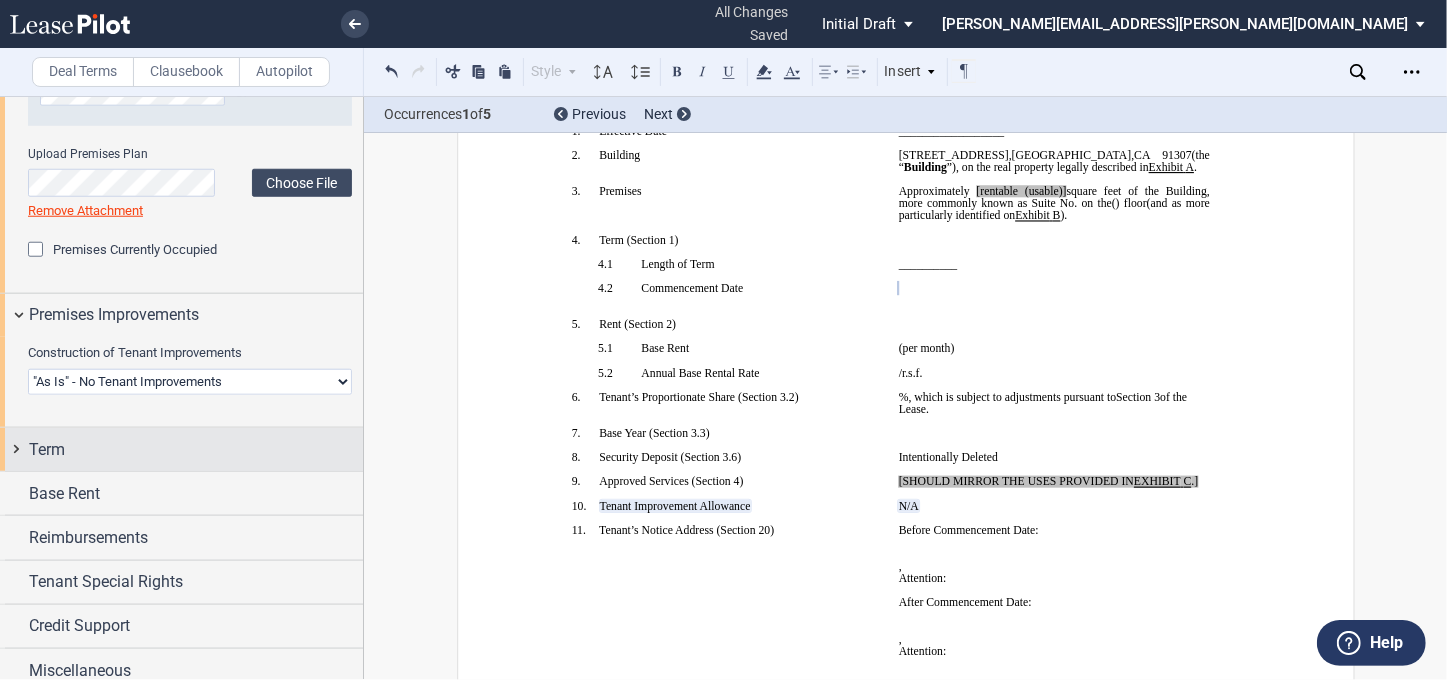 click on "Term" at bounding box center [181, 449] 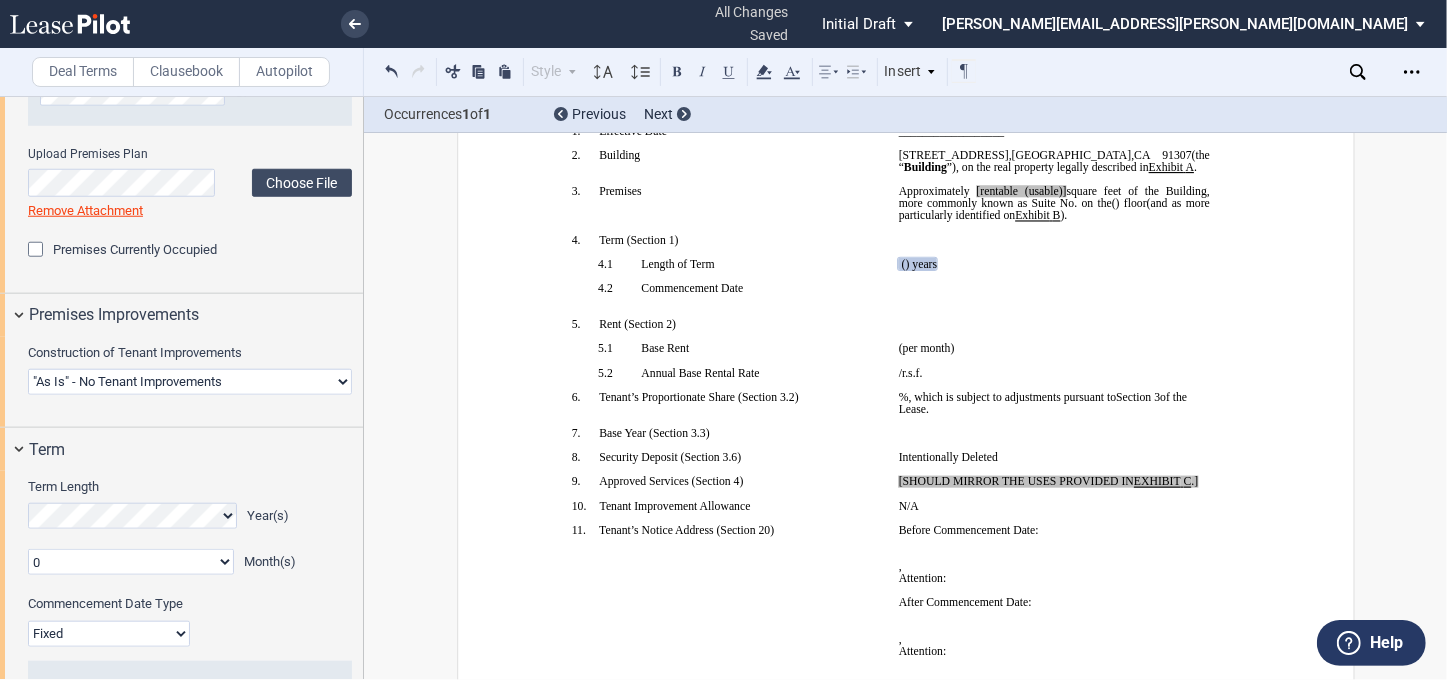 click on "0 1 2 3 4 5 6 7 8 9 10 11" at bounding box center [131, 562] 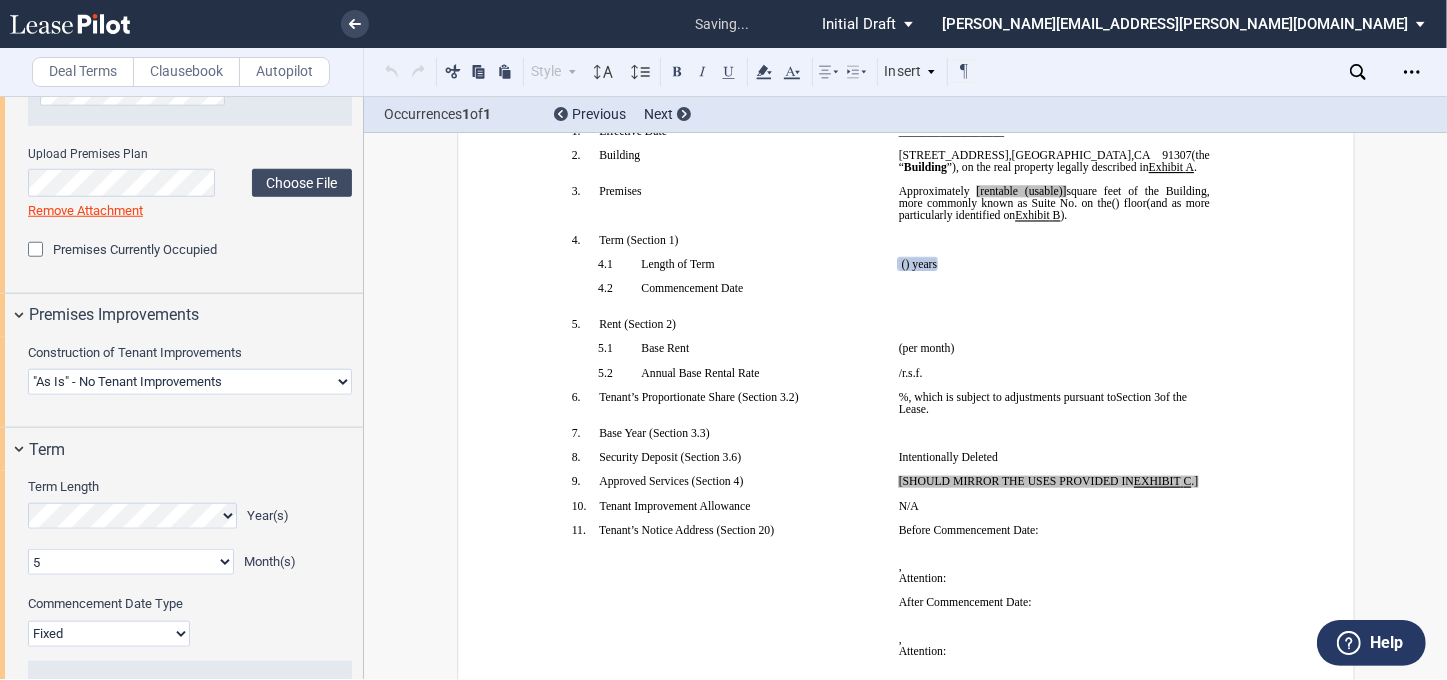 click on "0 1 2 3 4 5 6 7 8 9 10 11" at bounding box center [131, 562] 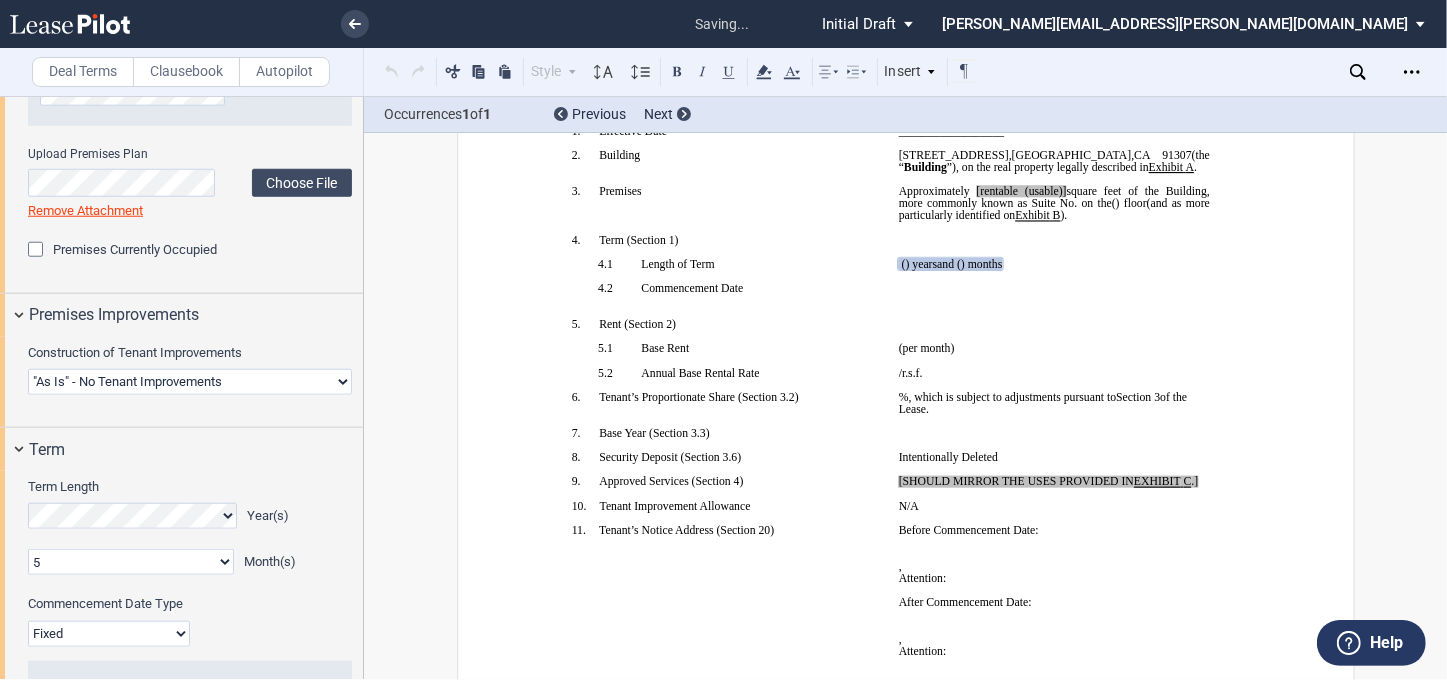 click on "0 1 2 3 4 5 6 7 8 9 10 11" at bounding box center (131, 562) 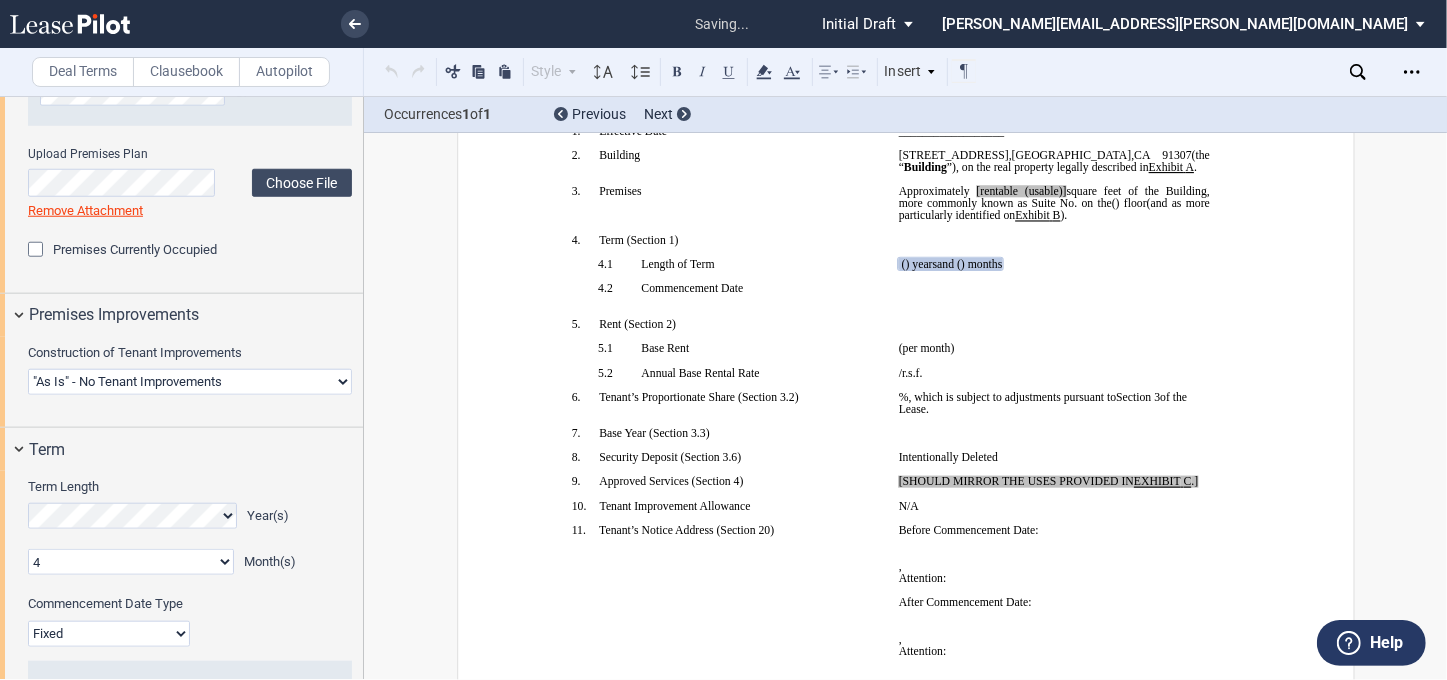 click on "0 1 2 3 4 5 6 7 8 9 10 11" at bounding box center [131, 562] 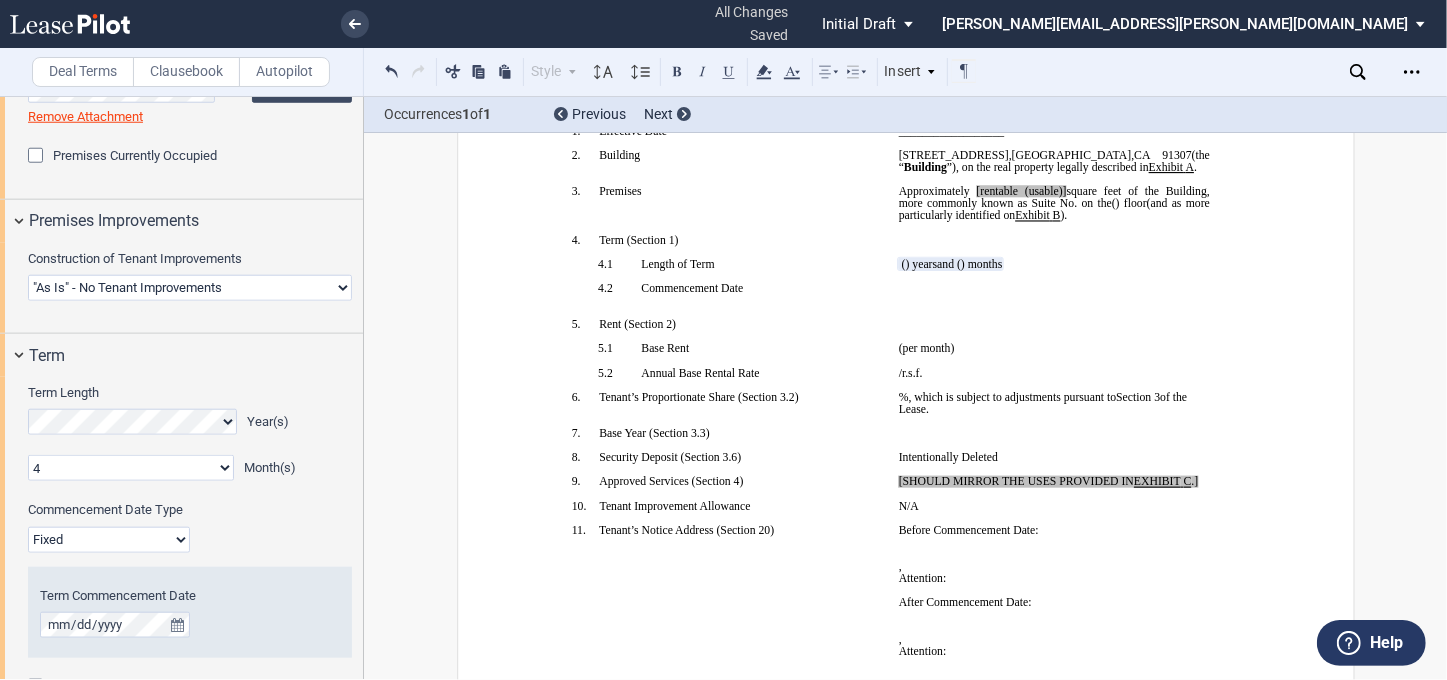scroll, scrollTop: 1454, scrollLeft: 0, axis: vertical 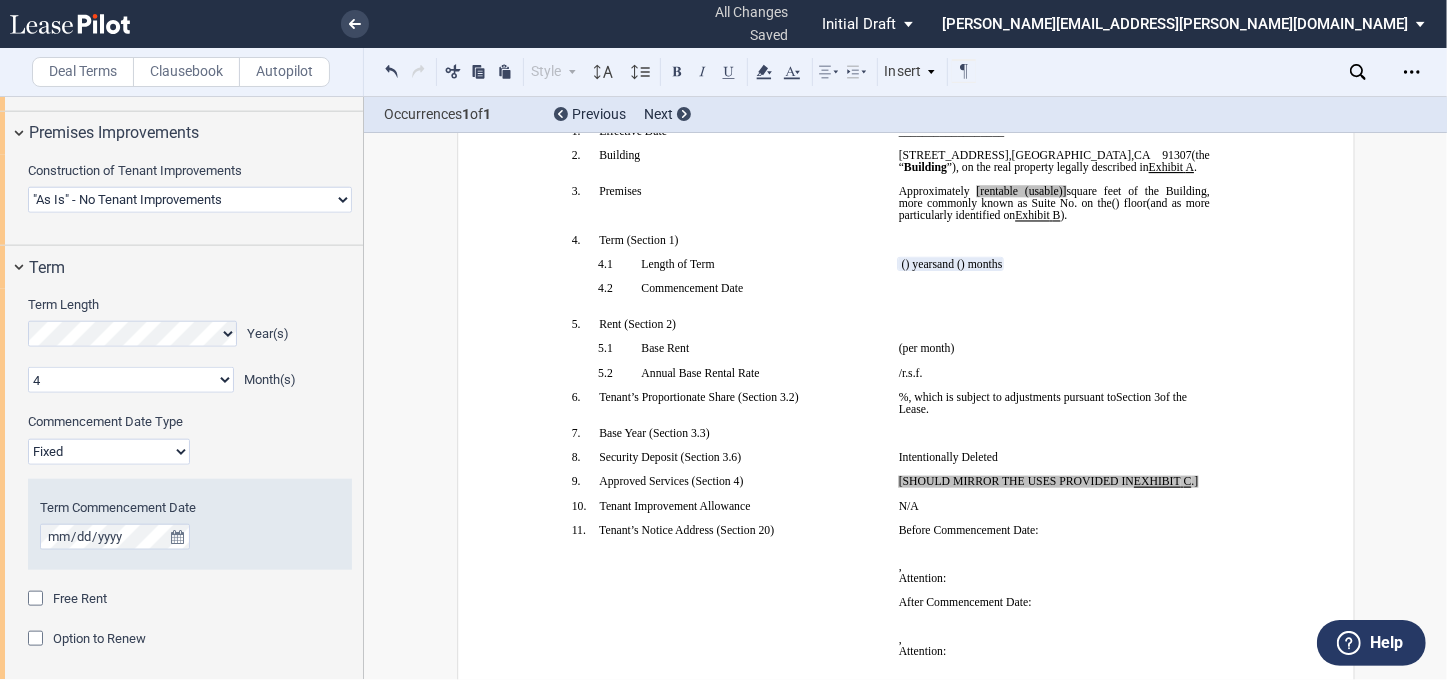 click on "Fixed
Floating" at bounding box center (109, 452) 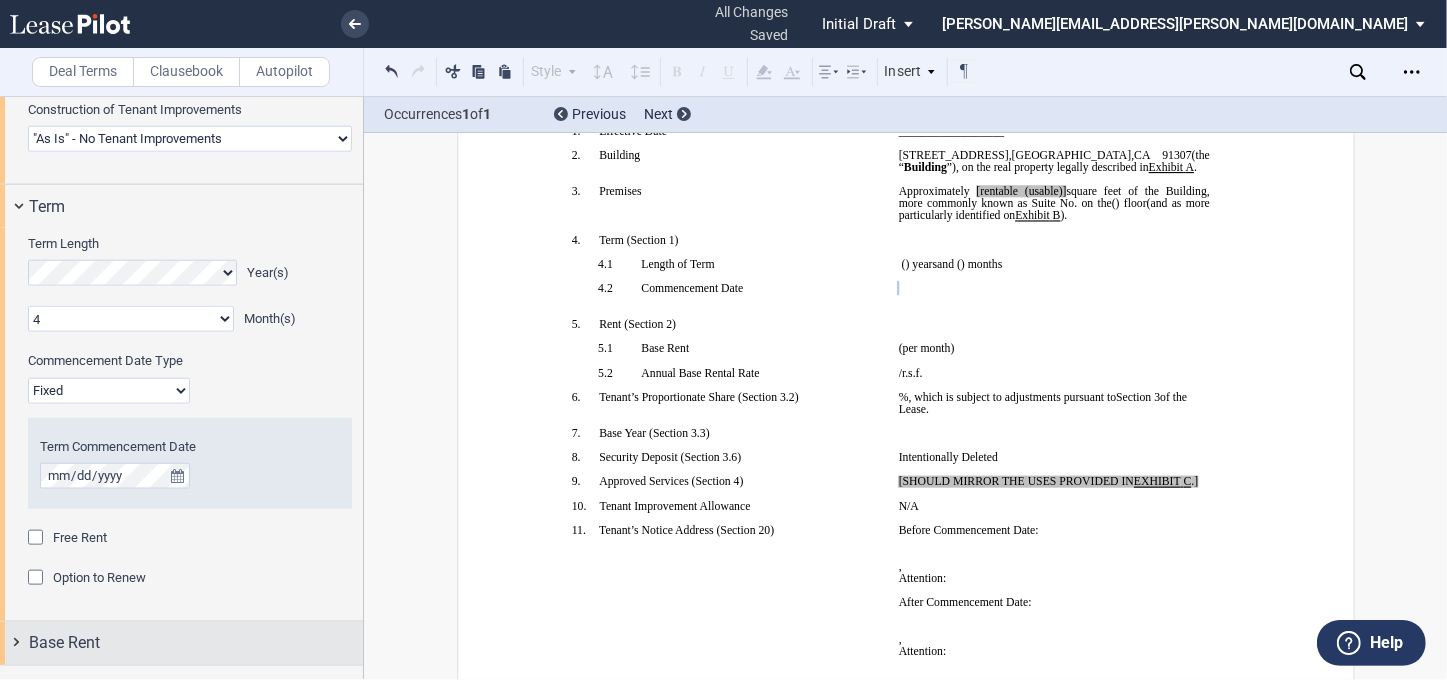 scroll, scrollTop: 1545, scrollLeft: 0, axis: vertical 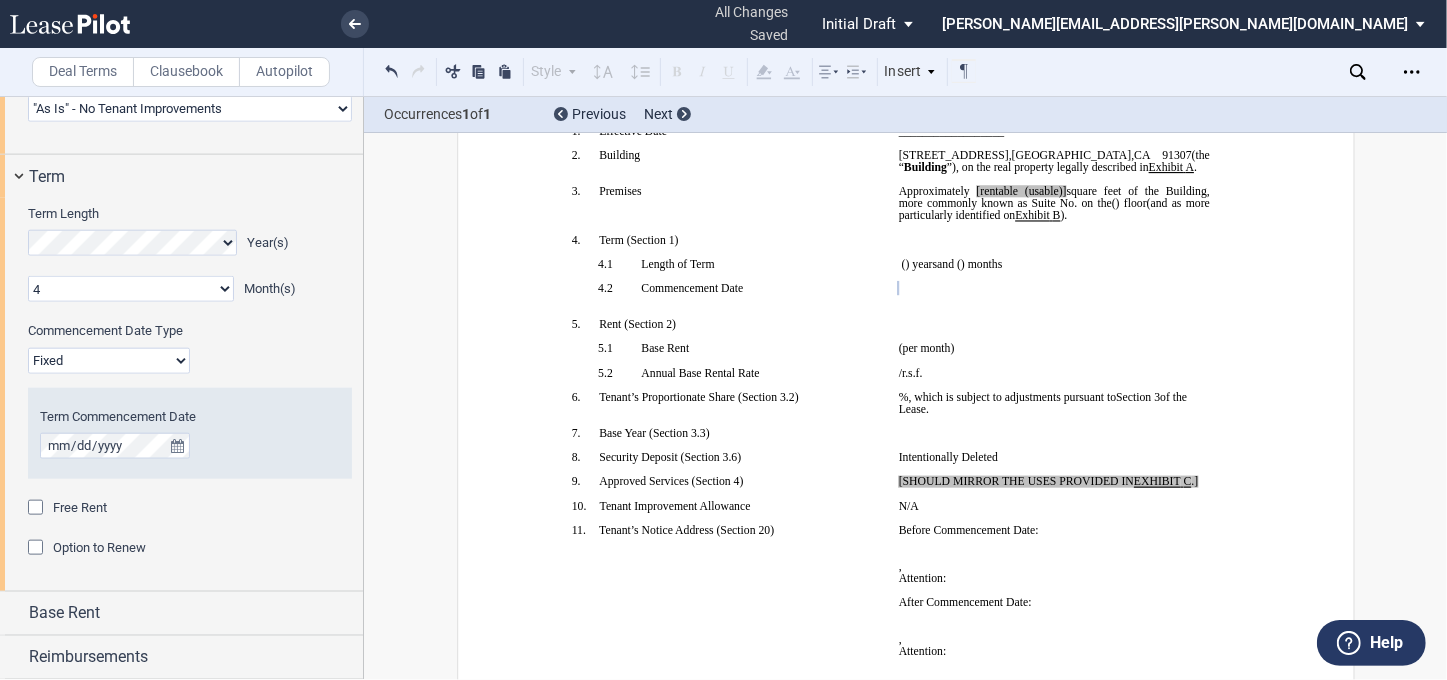 click 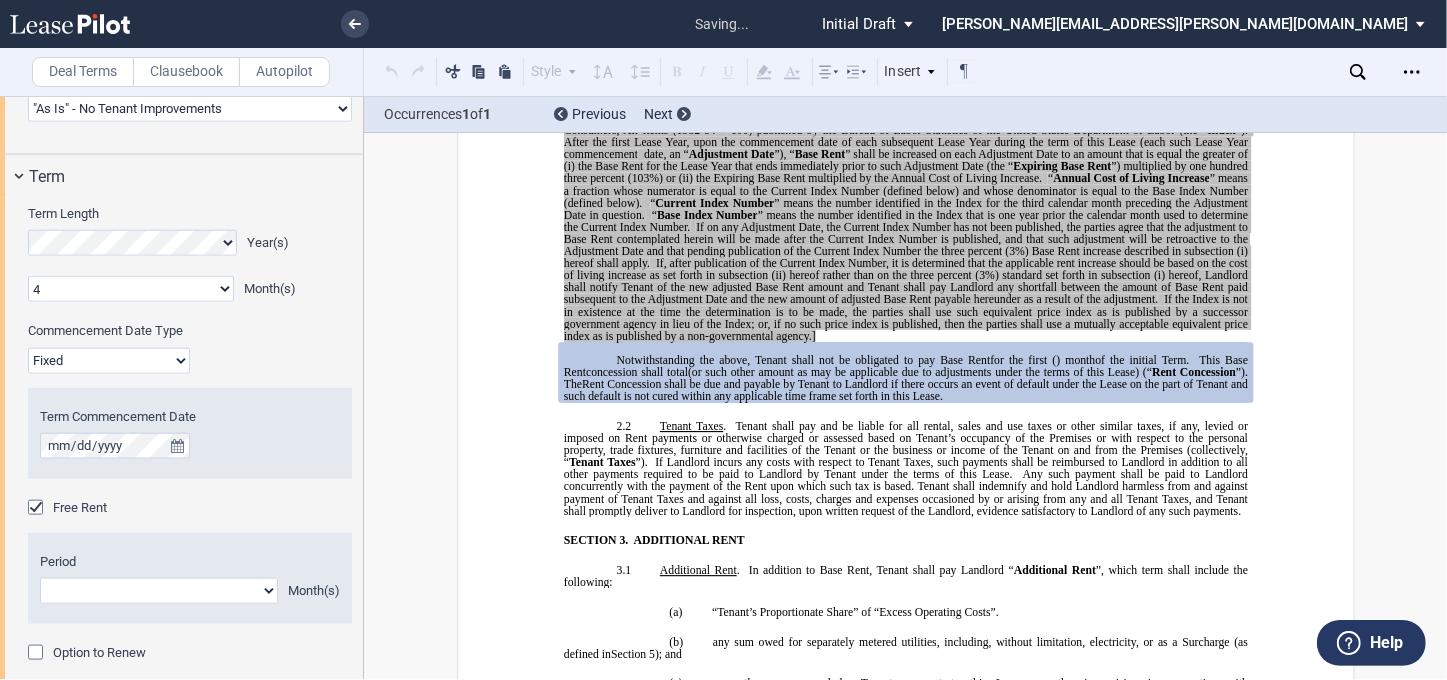 scroll, scrollTop: 1735, scrollLeft: 0, axis: vertical 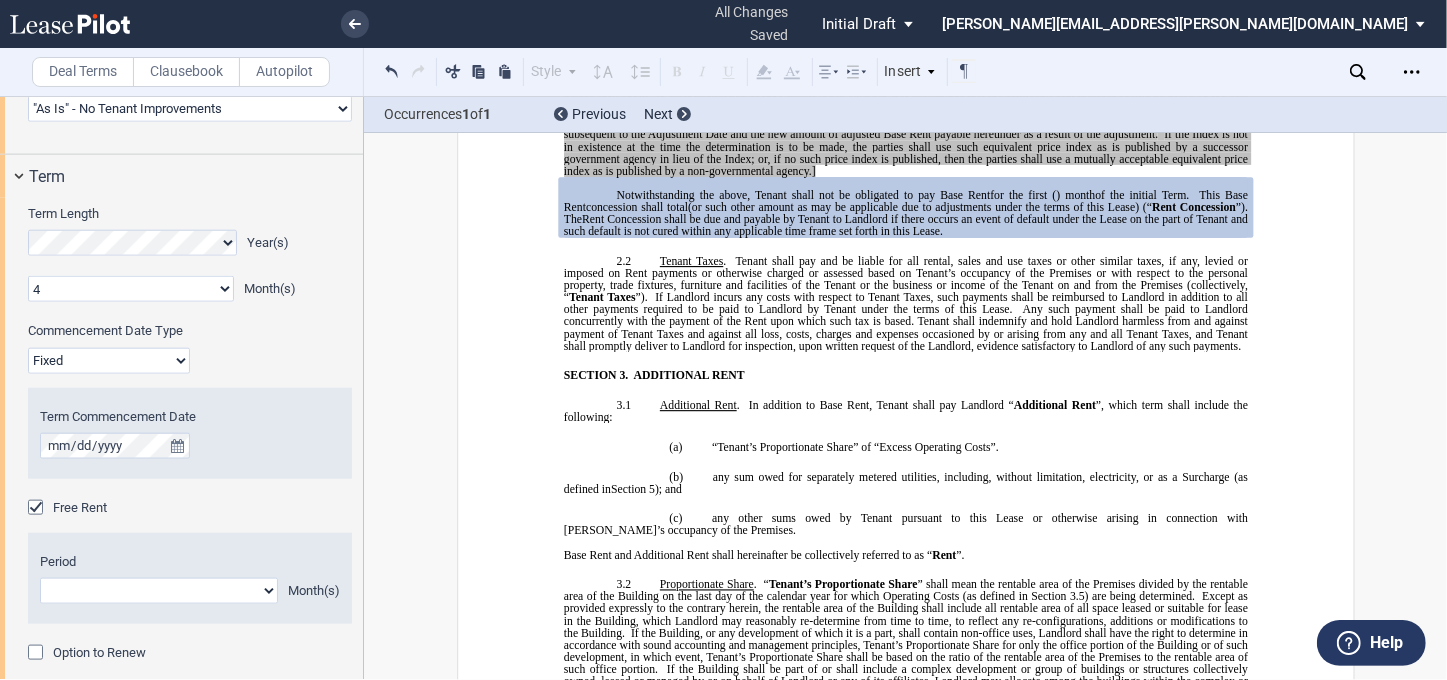 click on "1 2 3 4 5 6 7 8 9 10 11" 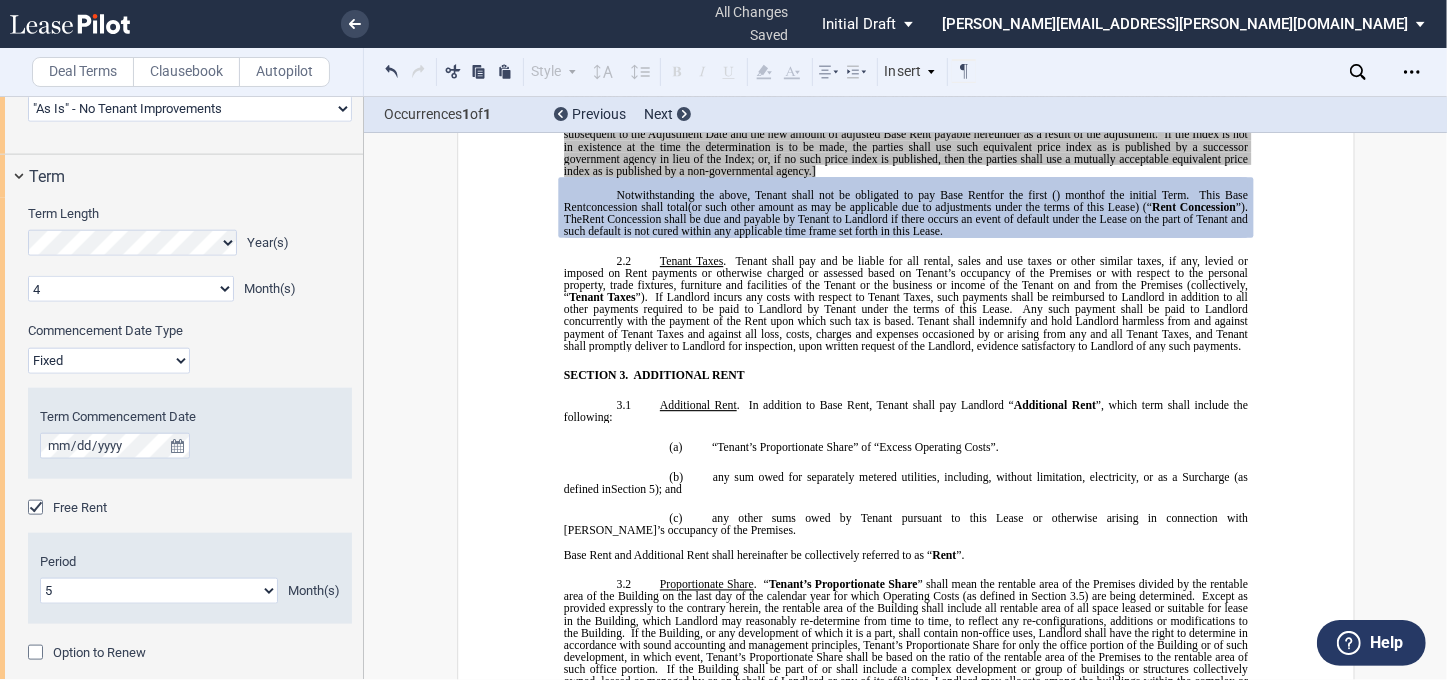 click on "1 2 3 4 5 6 7 8 9 10 11" 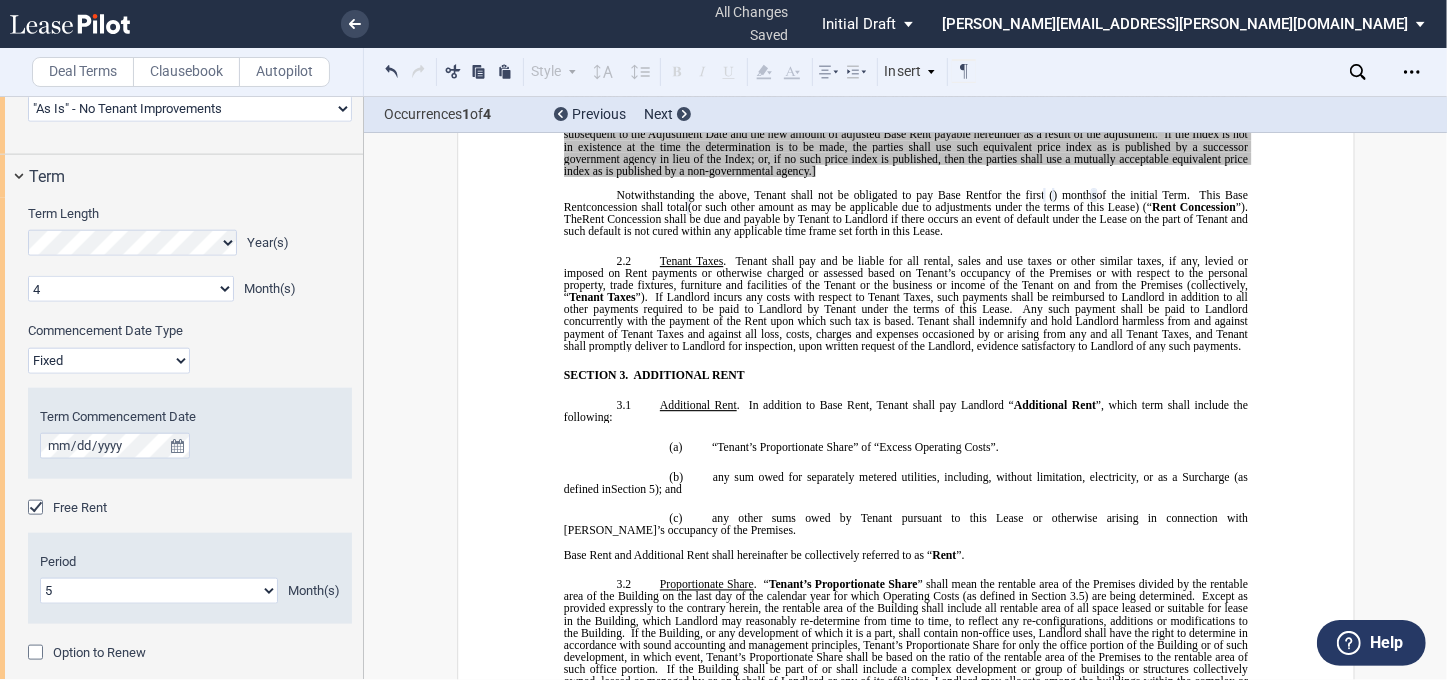 click on "0 1 2 3 4 5 6 7 8 9 10 11" at bounding box center [131, 289] 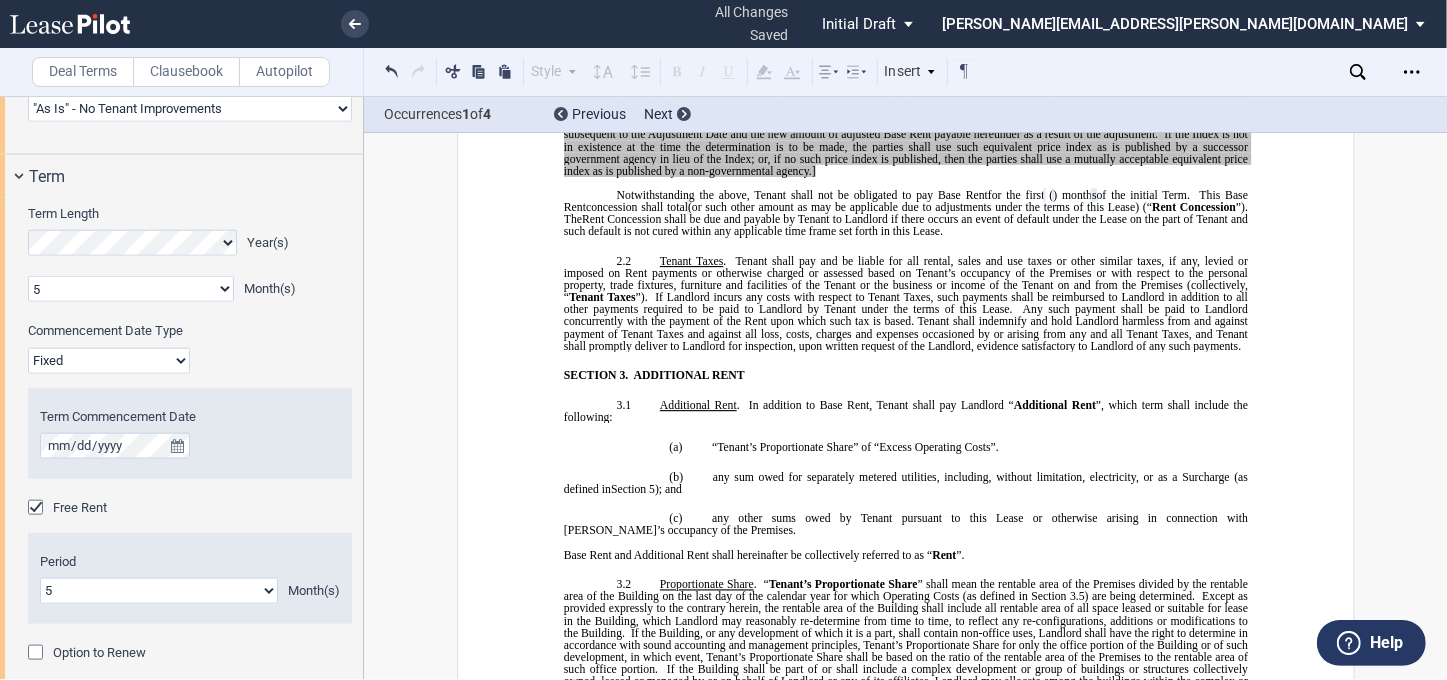 click on "0 1 2 3 4 5 6 7 8 9 10 11" at bounding box center (131, 289) 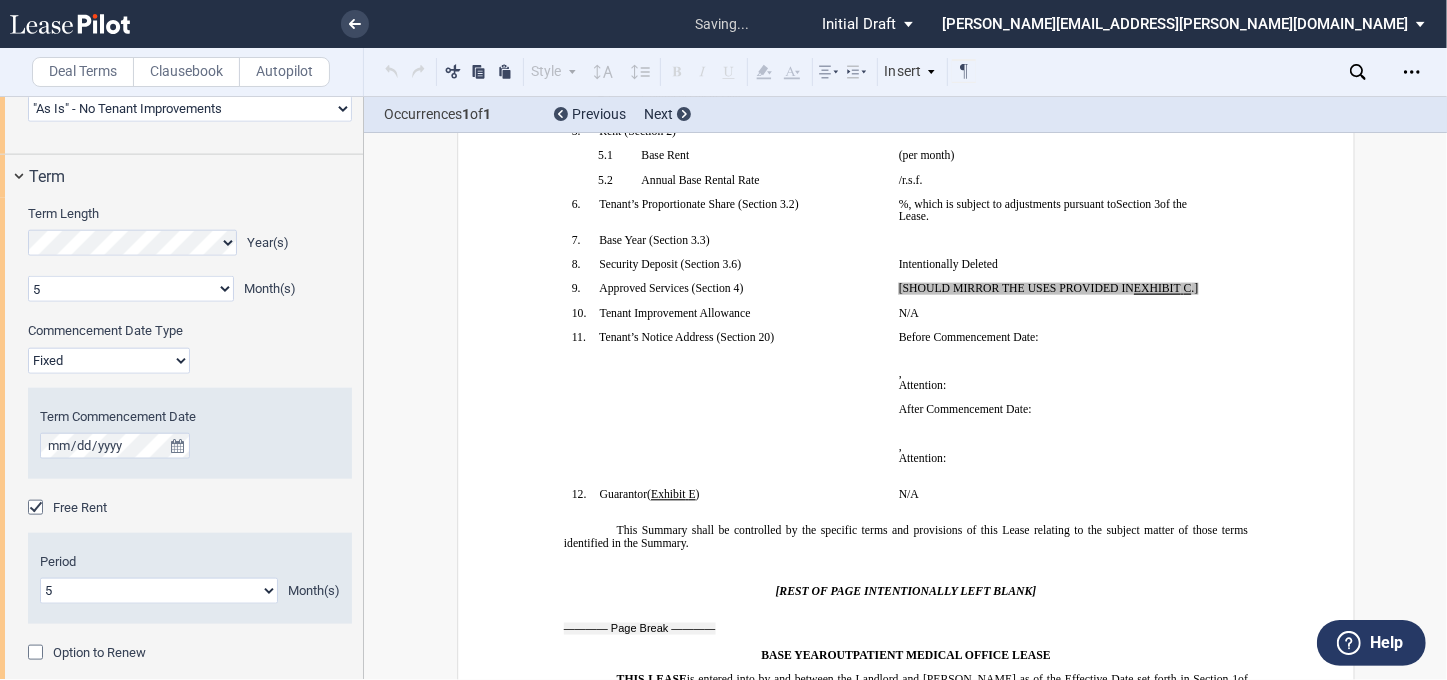 scroll, scrollTop: 238, scrollLeft: 0, axis: vertical 